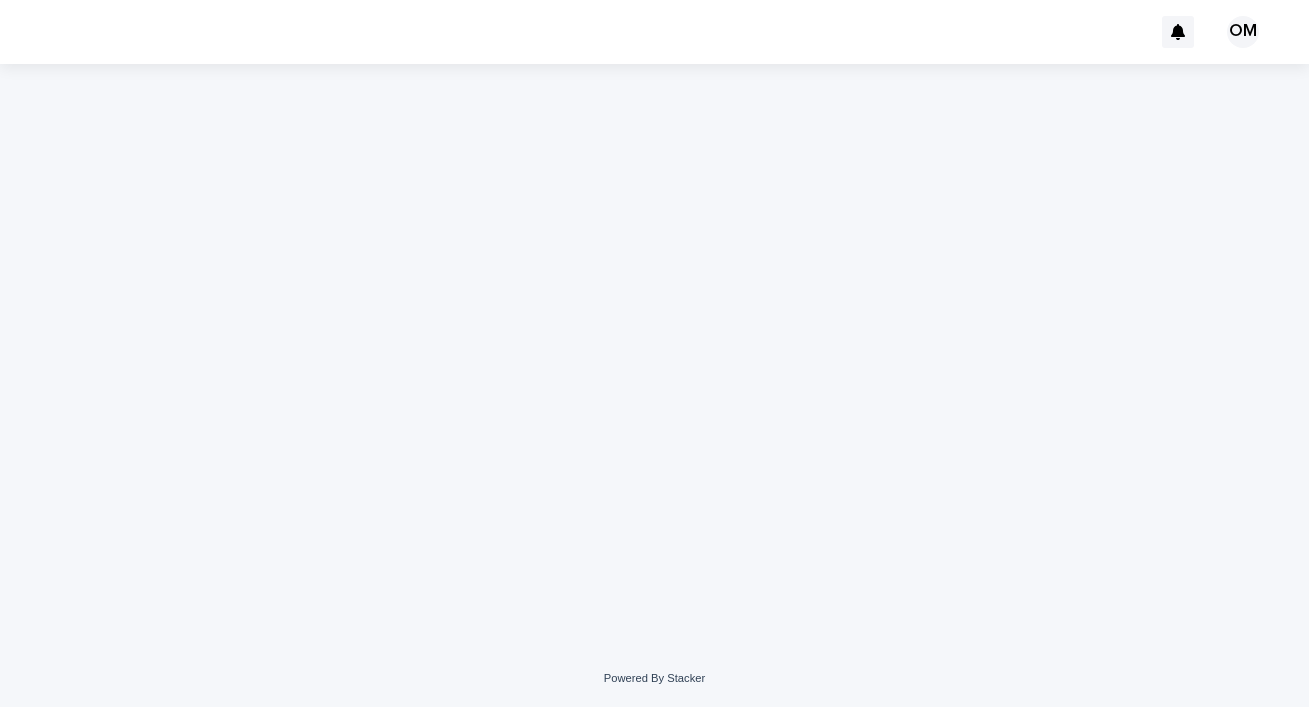 scroll, scrollTop: 0, scrollLeft: 0, axis: both 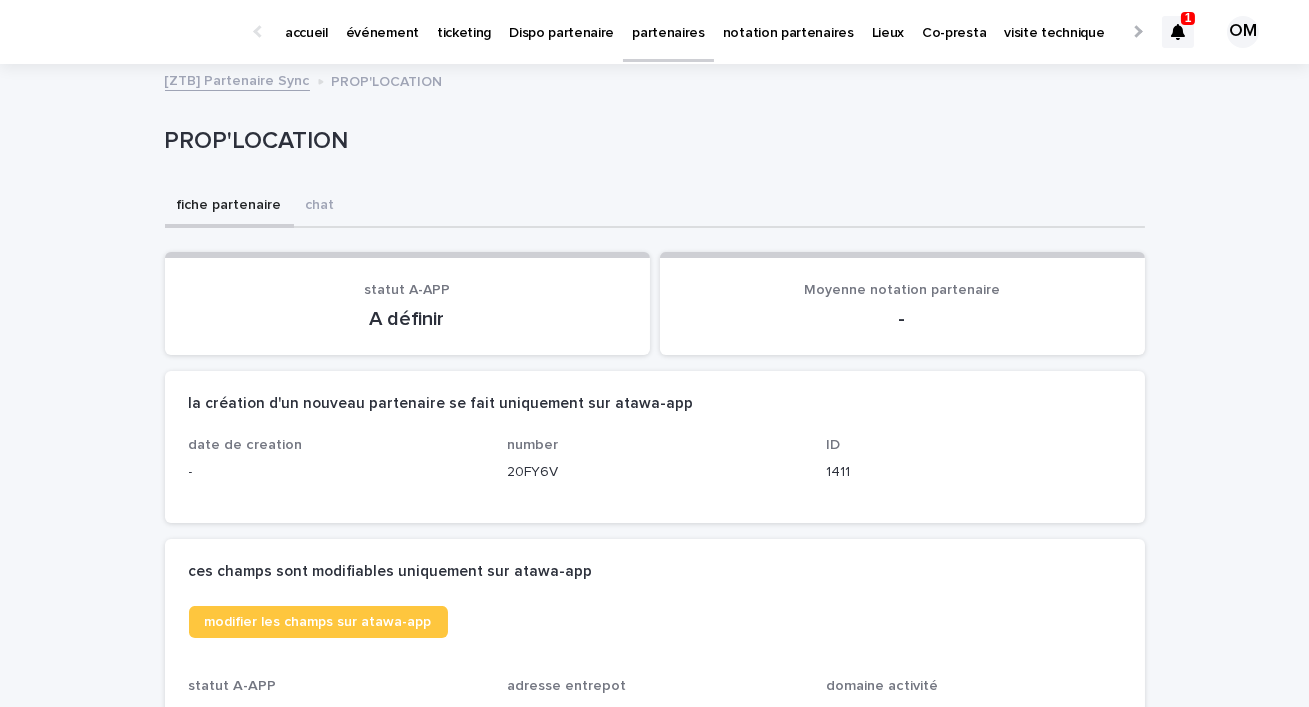 click on "partenaires" at bounding box center [668, 21] 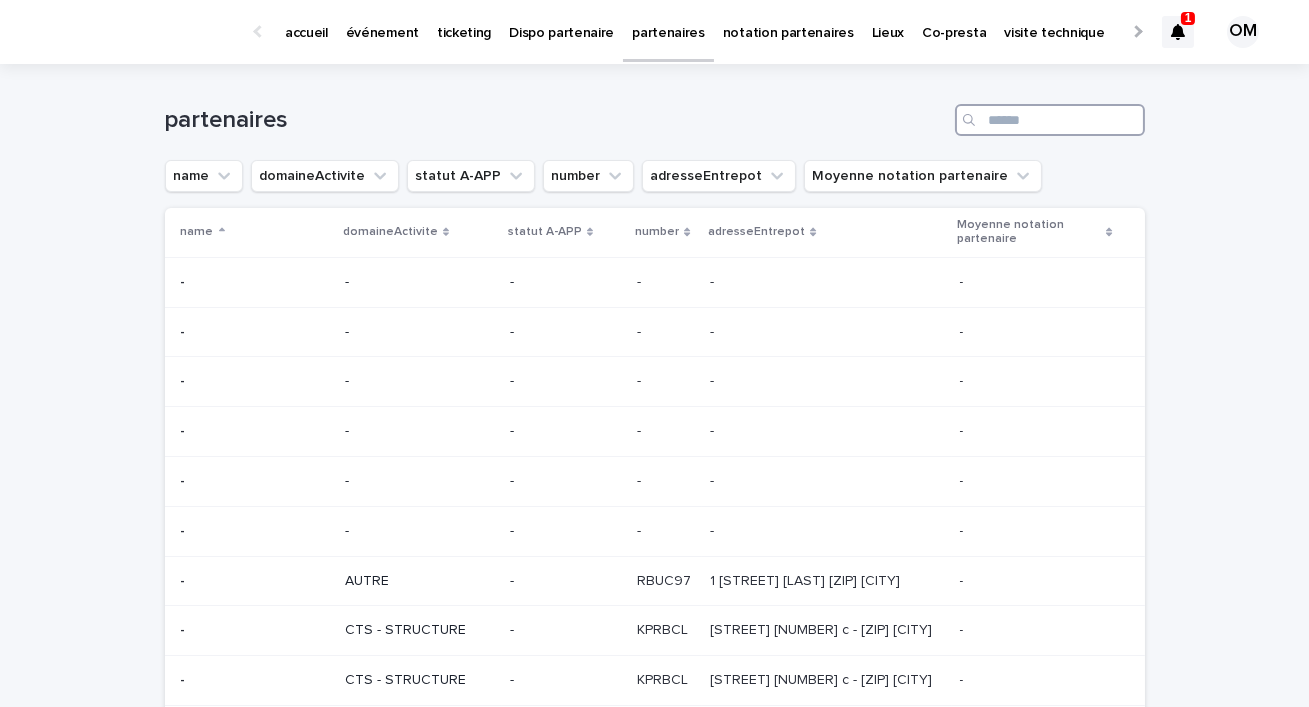 click at bounding box center (1050, 120) 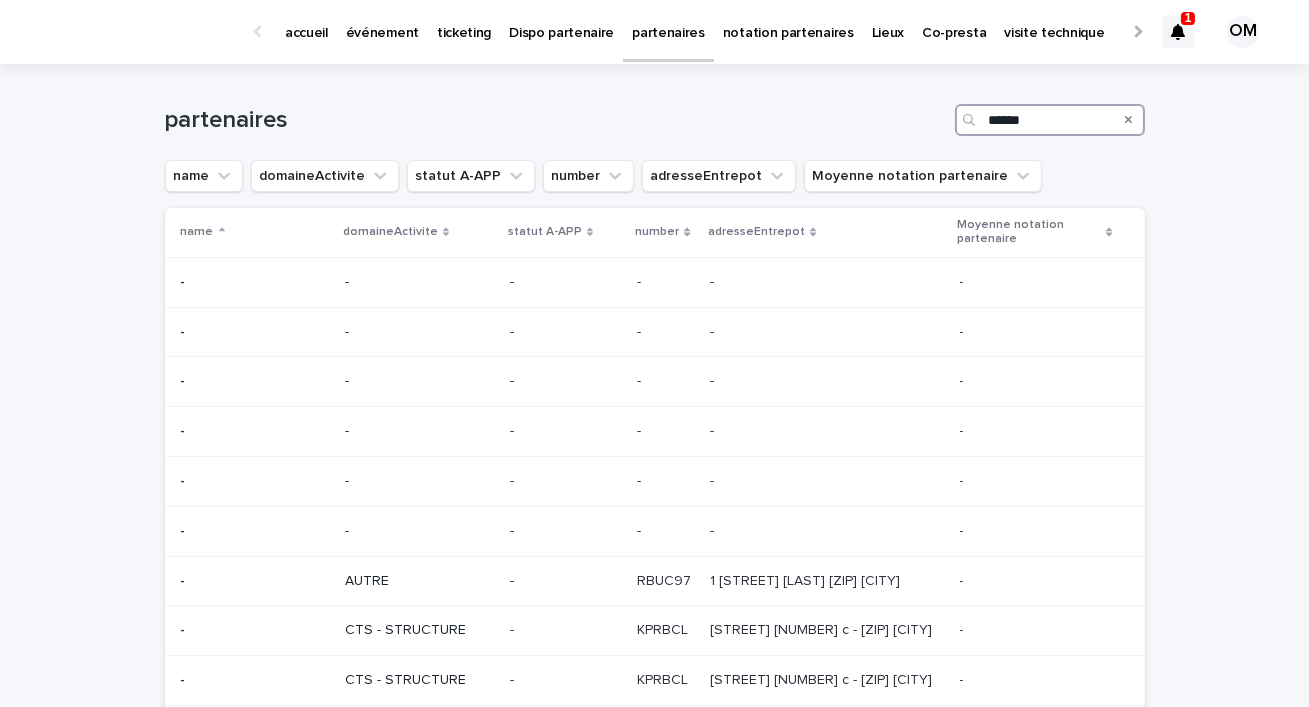 type on "******" 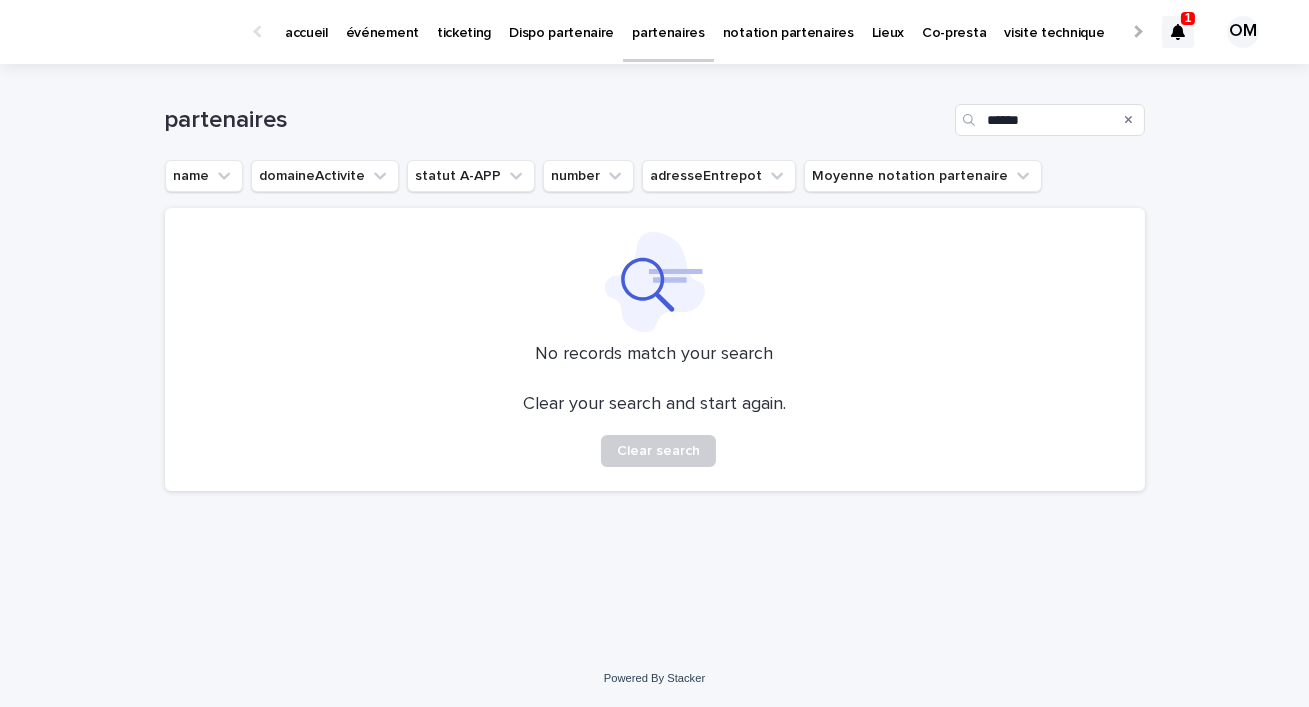 click on "ticketing" at bounding box center (464, 21) 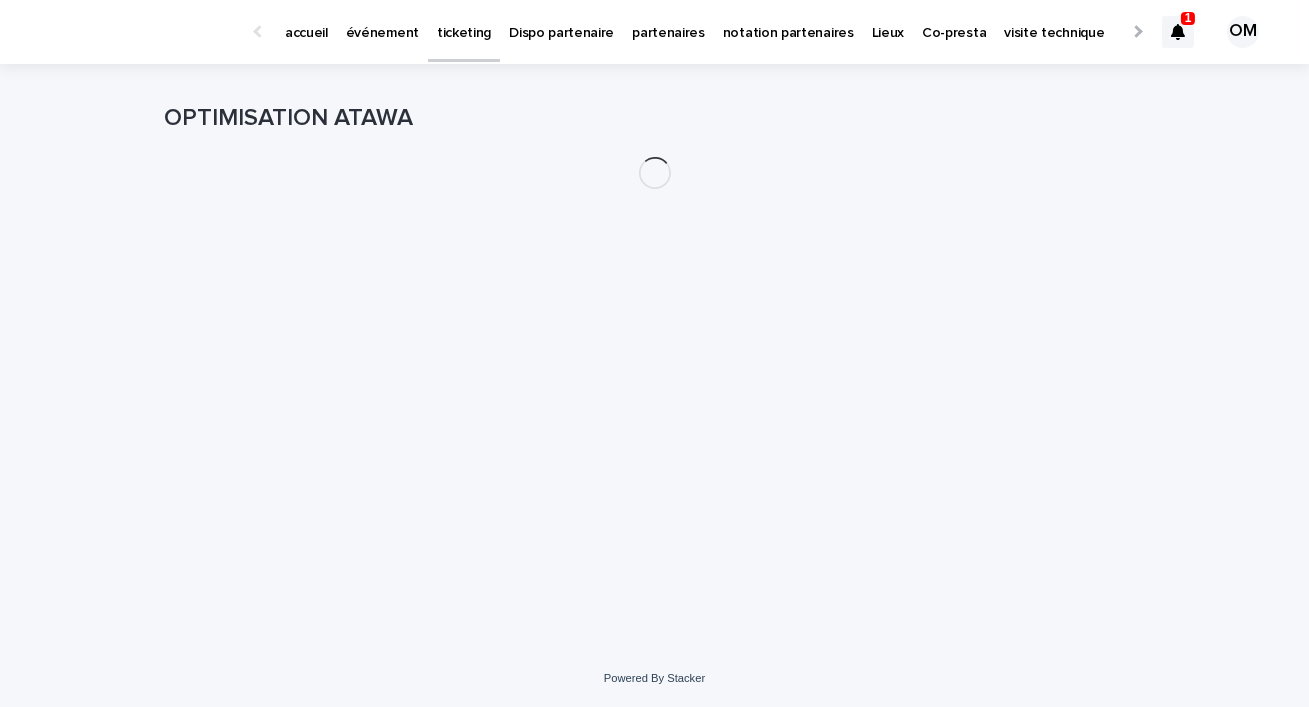 click on "événement" at bounding box center (382, 31) 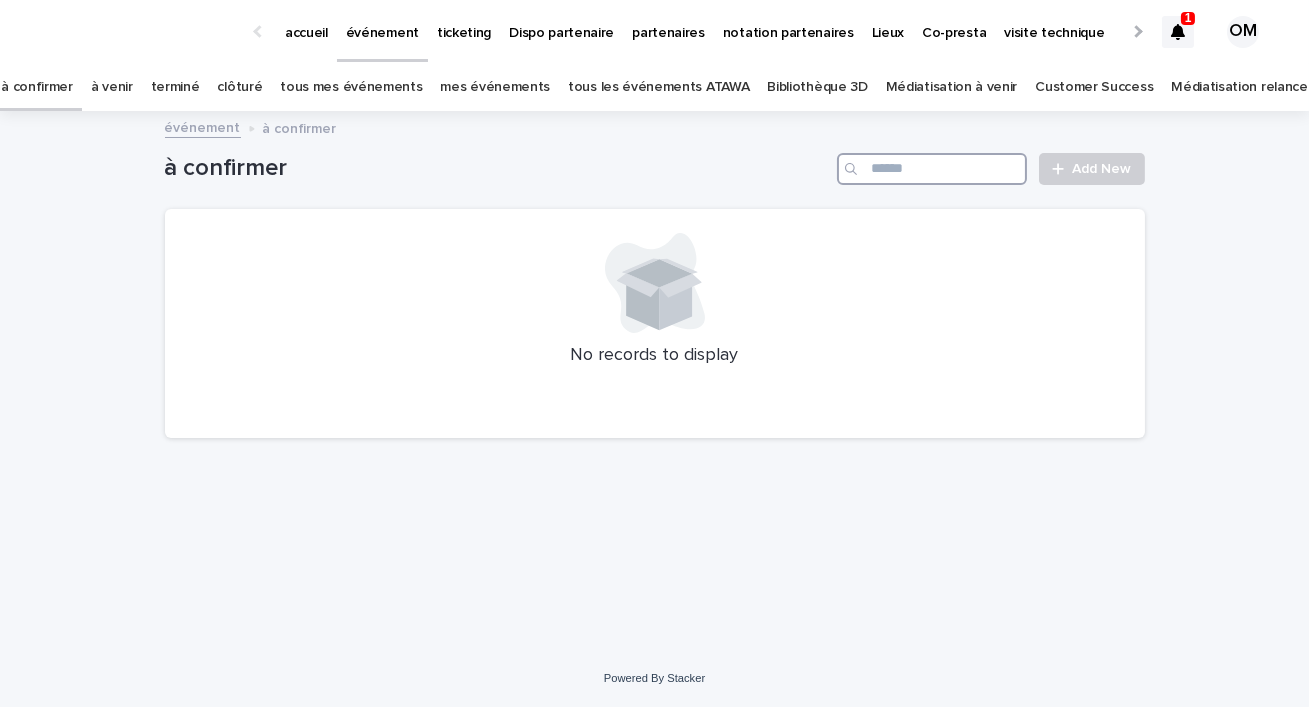 click at bounding box center (932, 169) 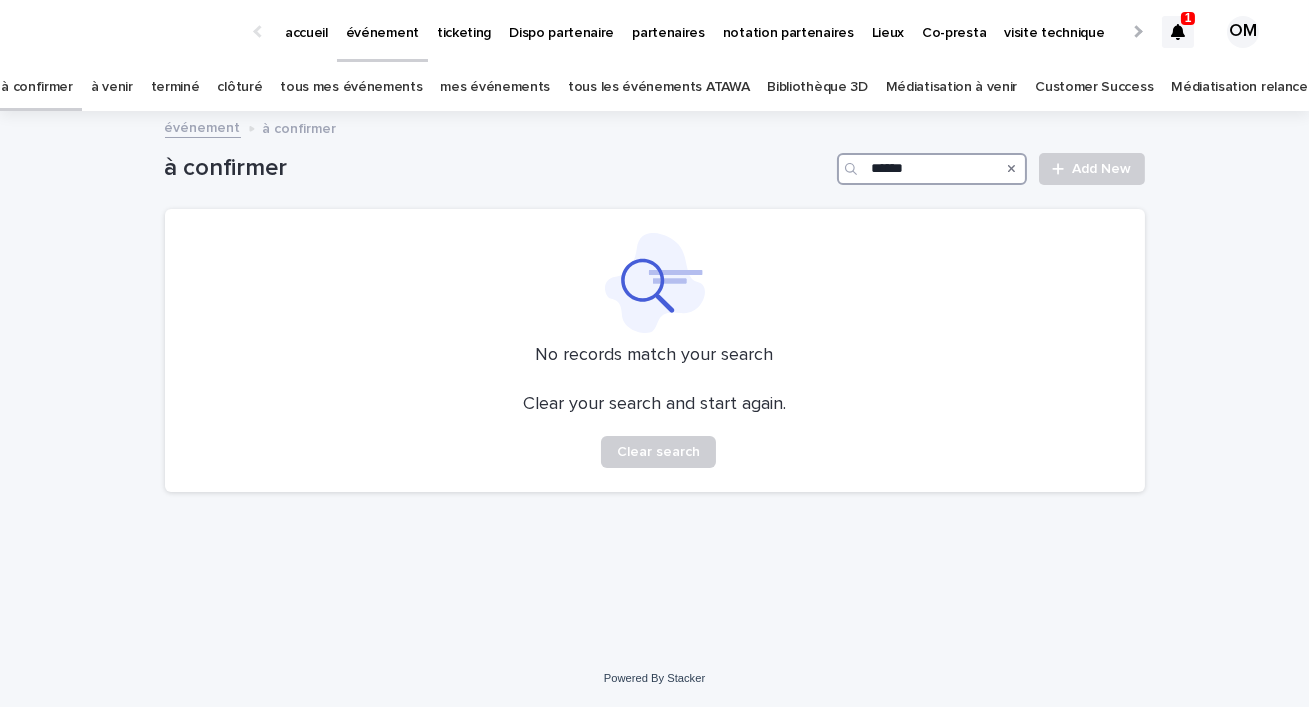 type on "******" 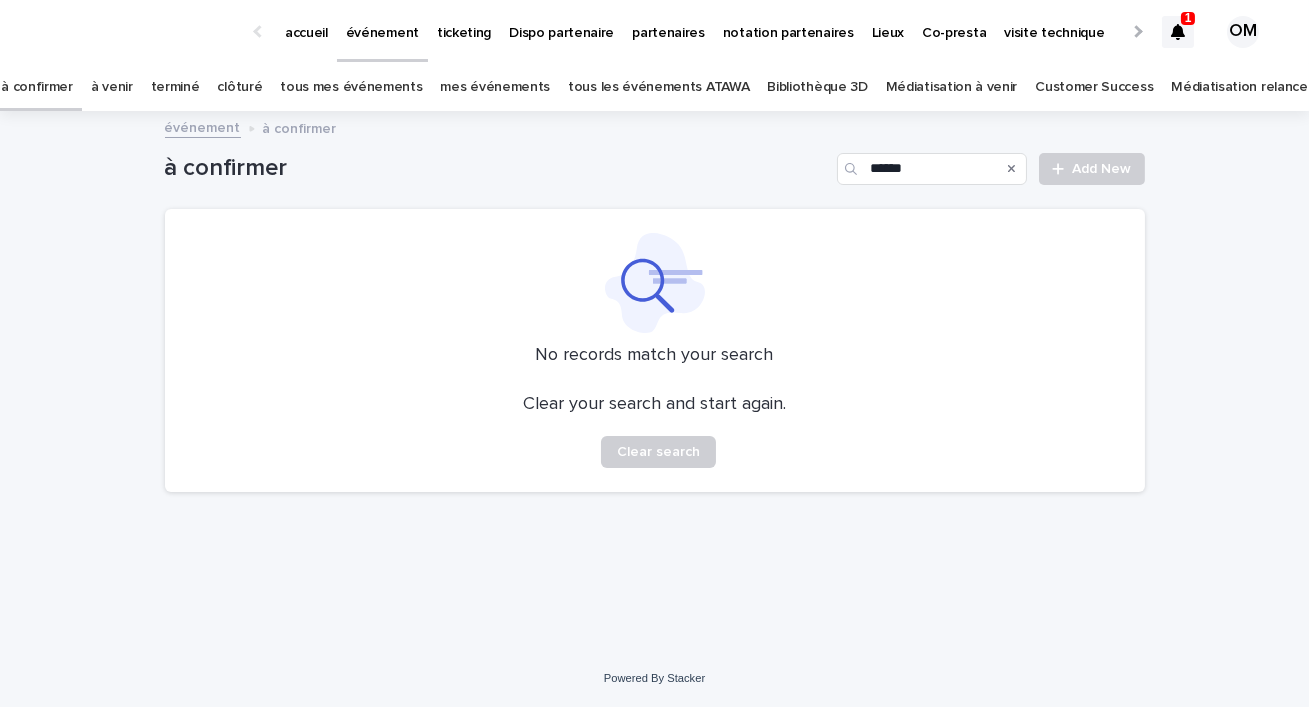click on "tous les événements ATAWA" at bounding box center (658, 87) 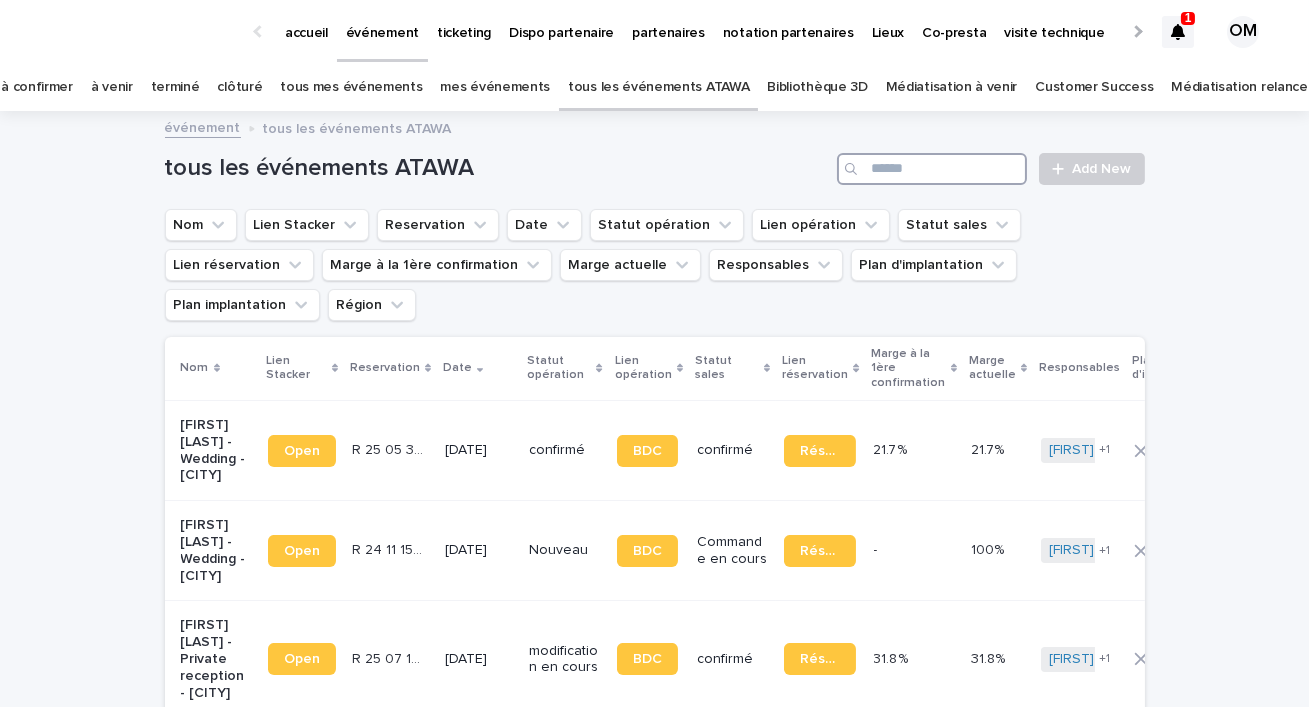 click at bounding box center (932, 169) 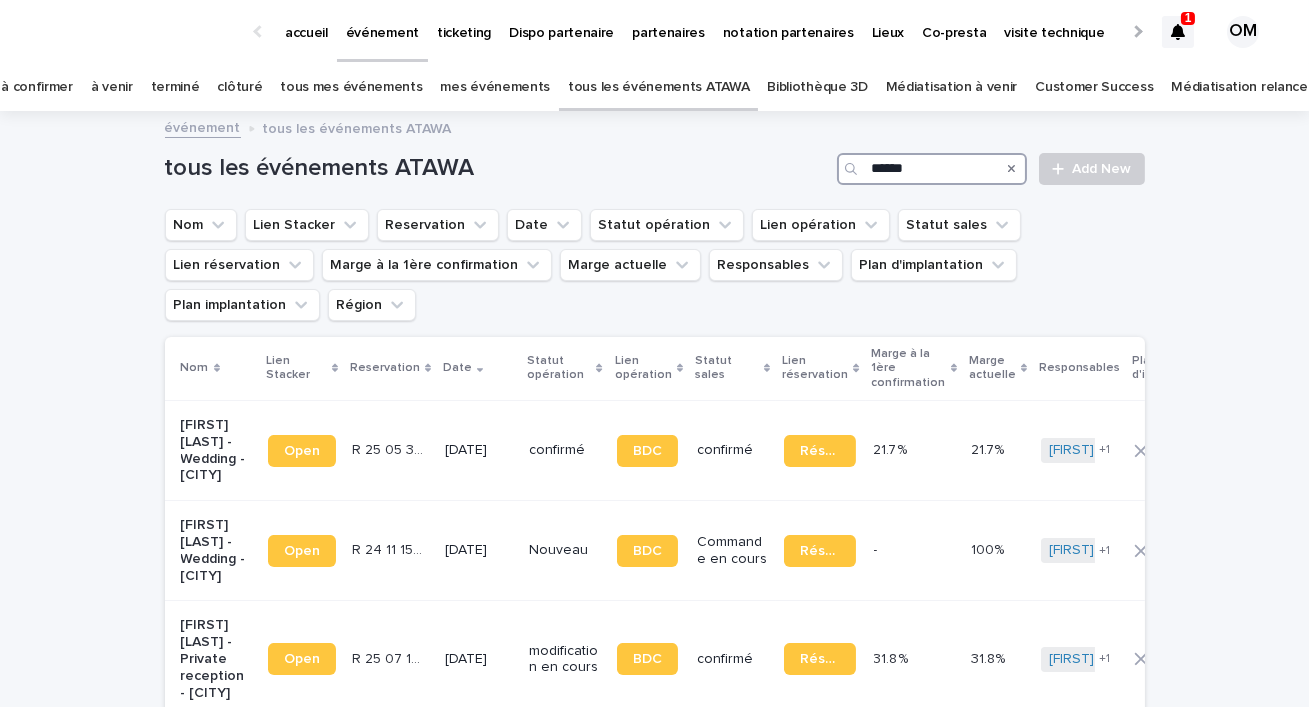 type on "******" 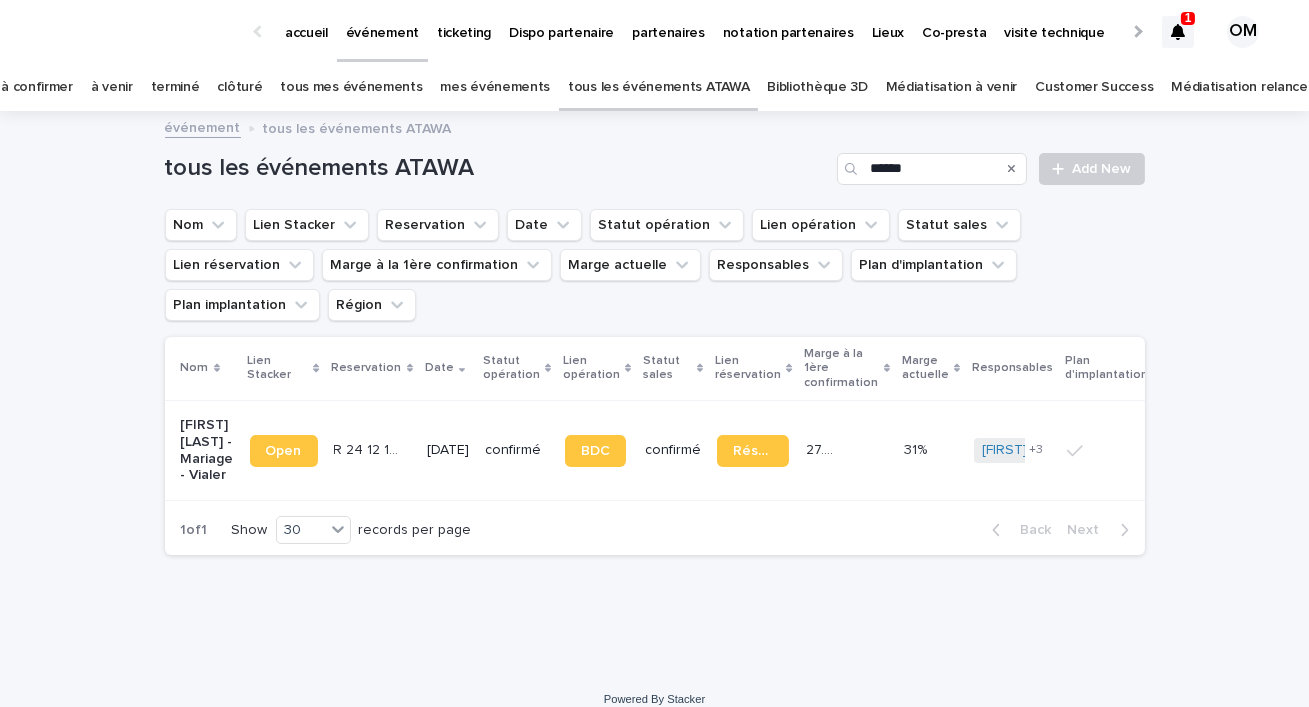 click on "[DATE]" at bounding box center [448, 450] 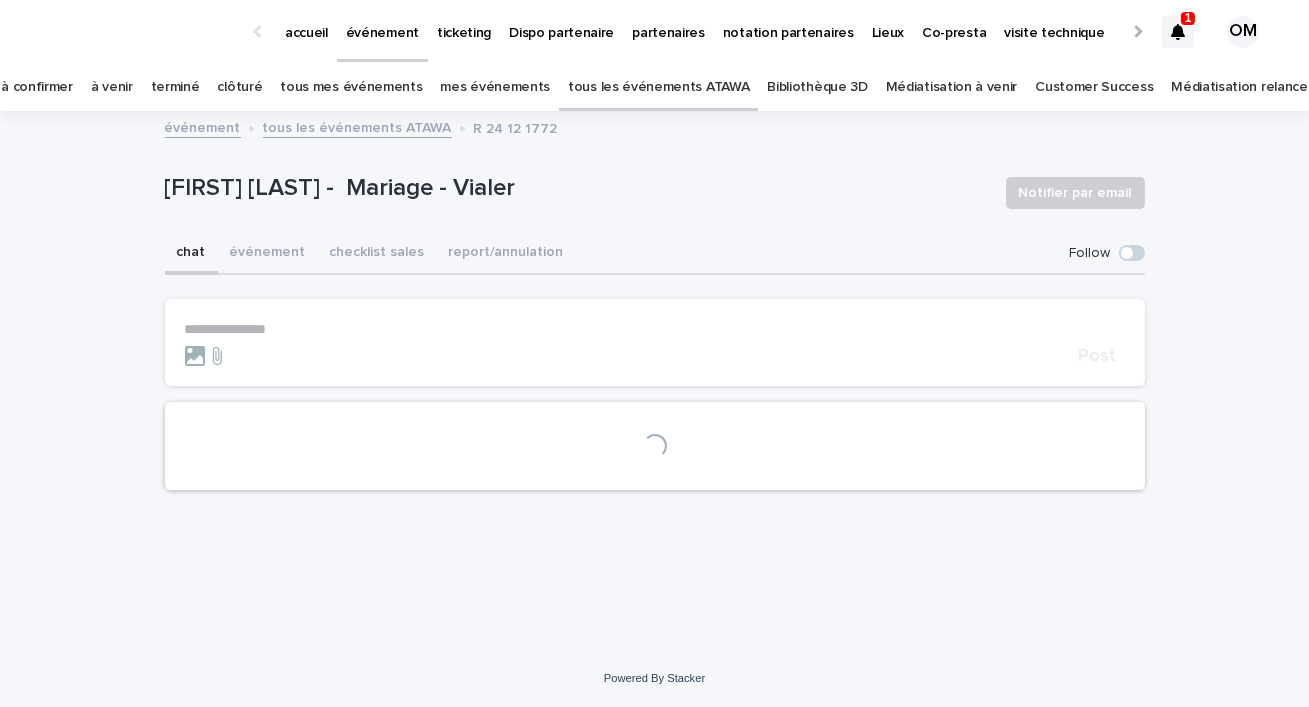 click 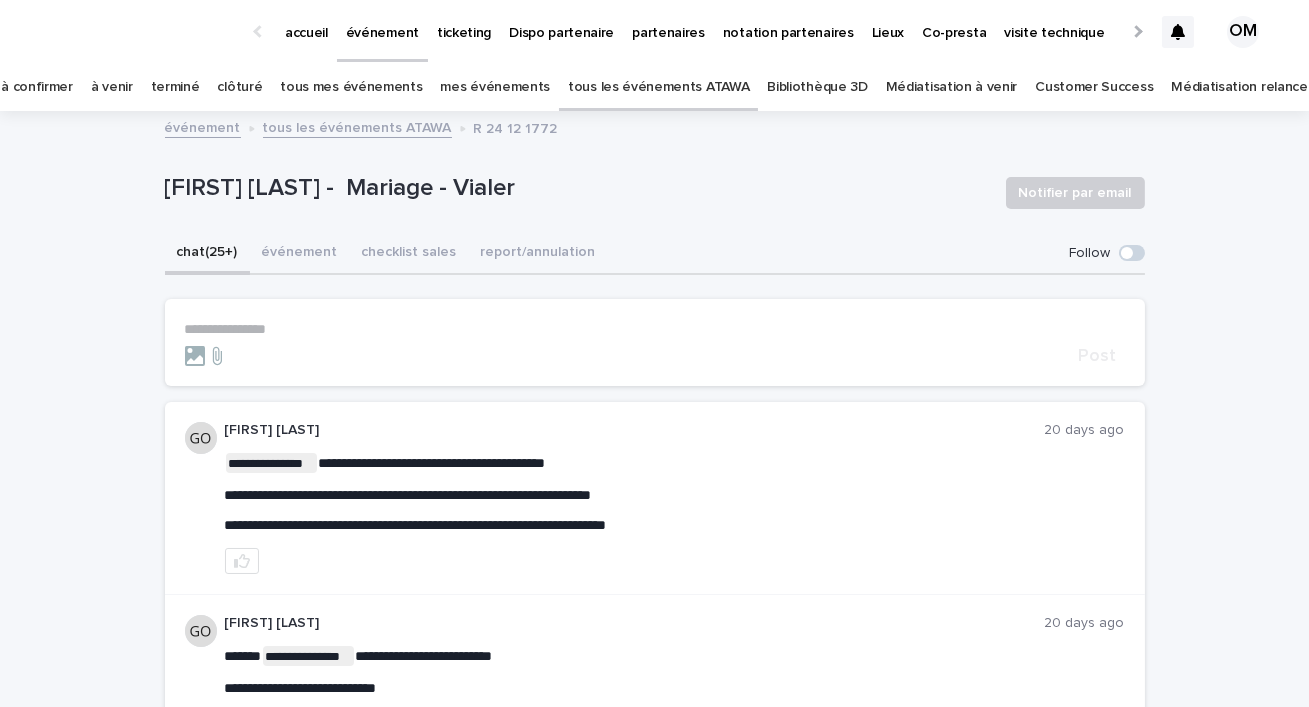 click 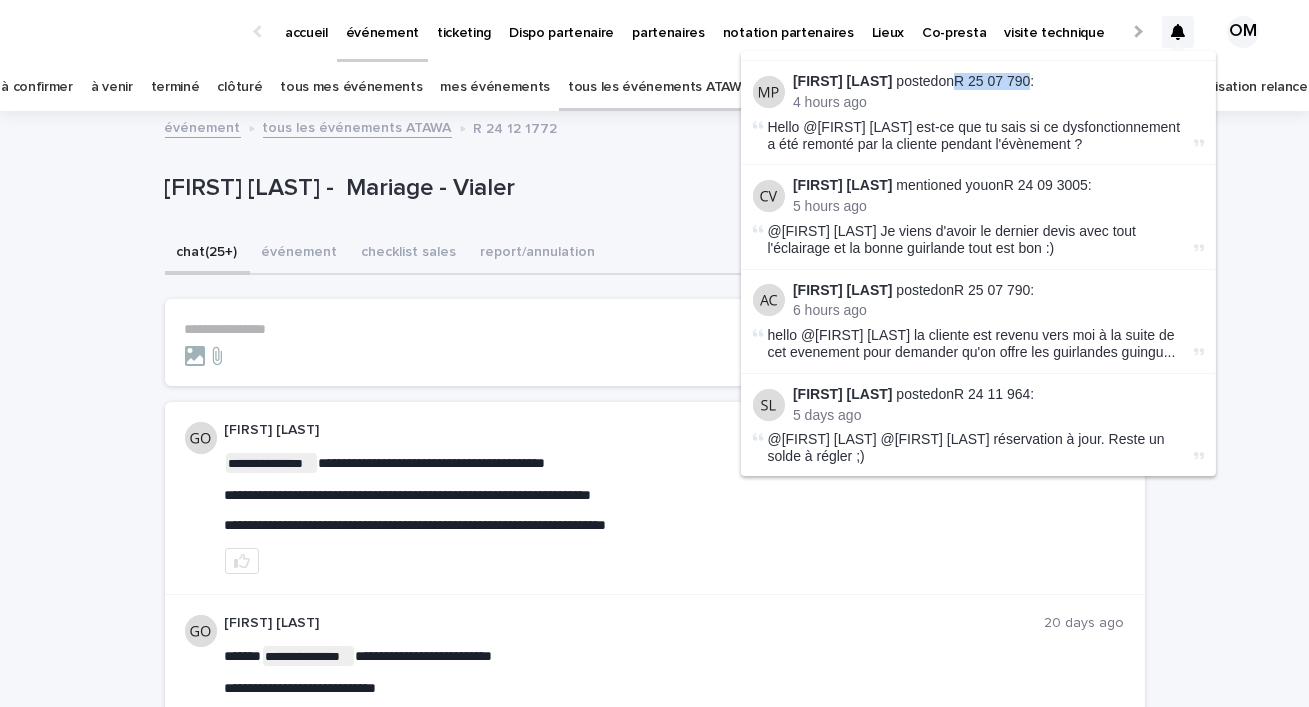 scroll, scrollTop: 95, scrollLeft: 0, axis: vertical 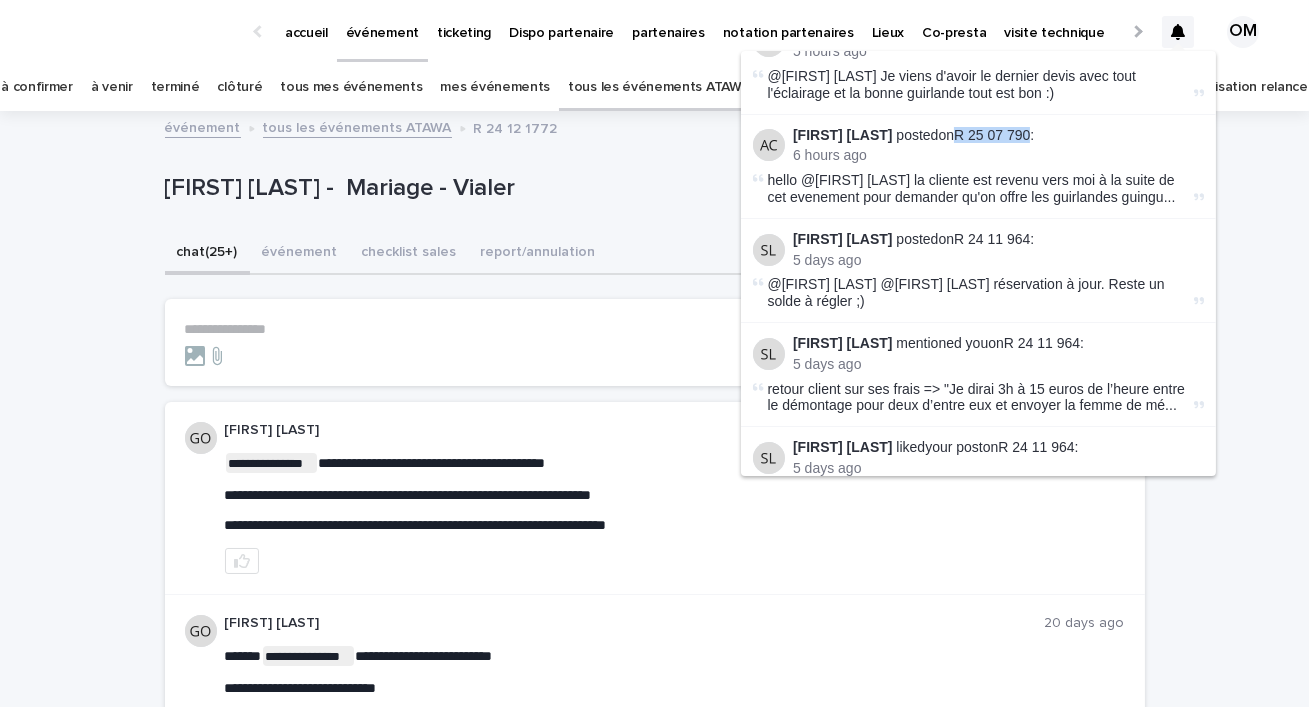 click on "chat  (25+) événement checklist sales report/annulation" at bounding box center [655, 254] 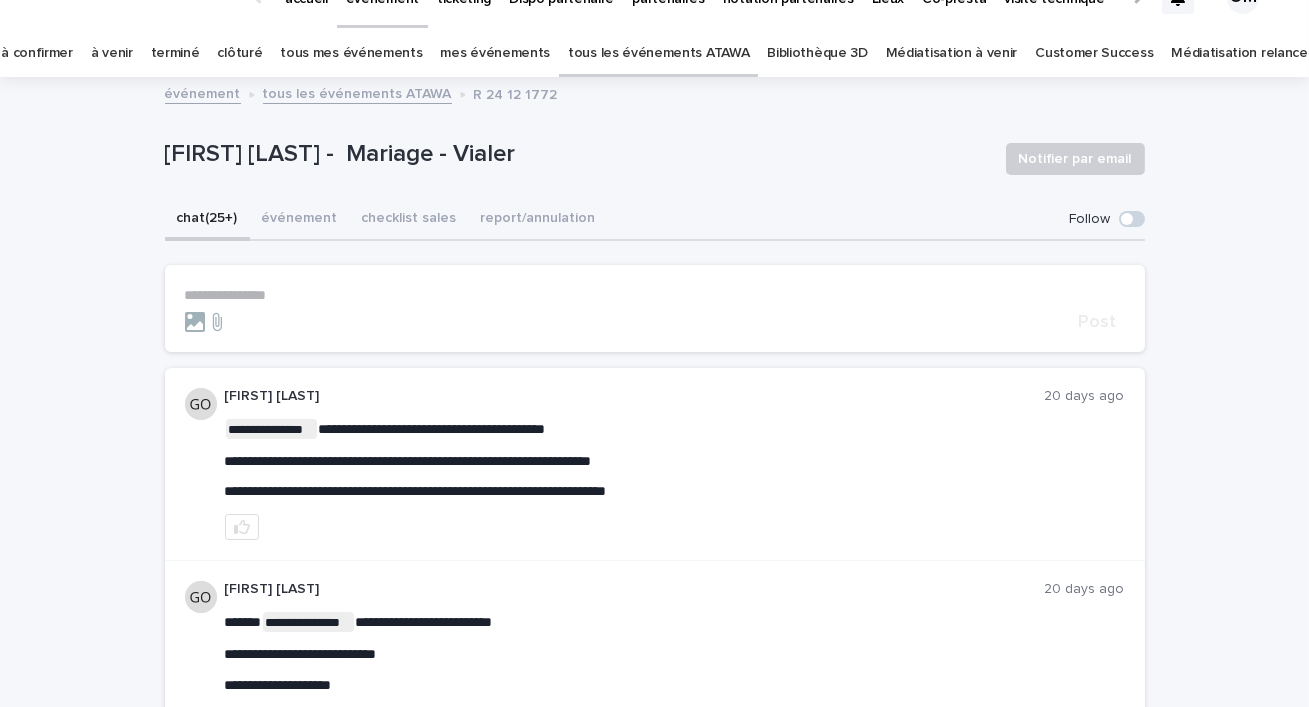scroll, scrollTop: 39, scrollLeft: 0, axis: vertical 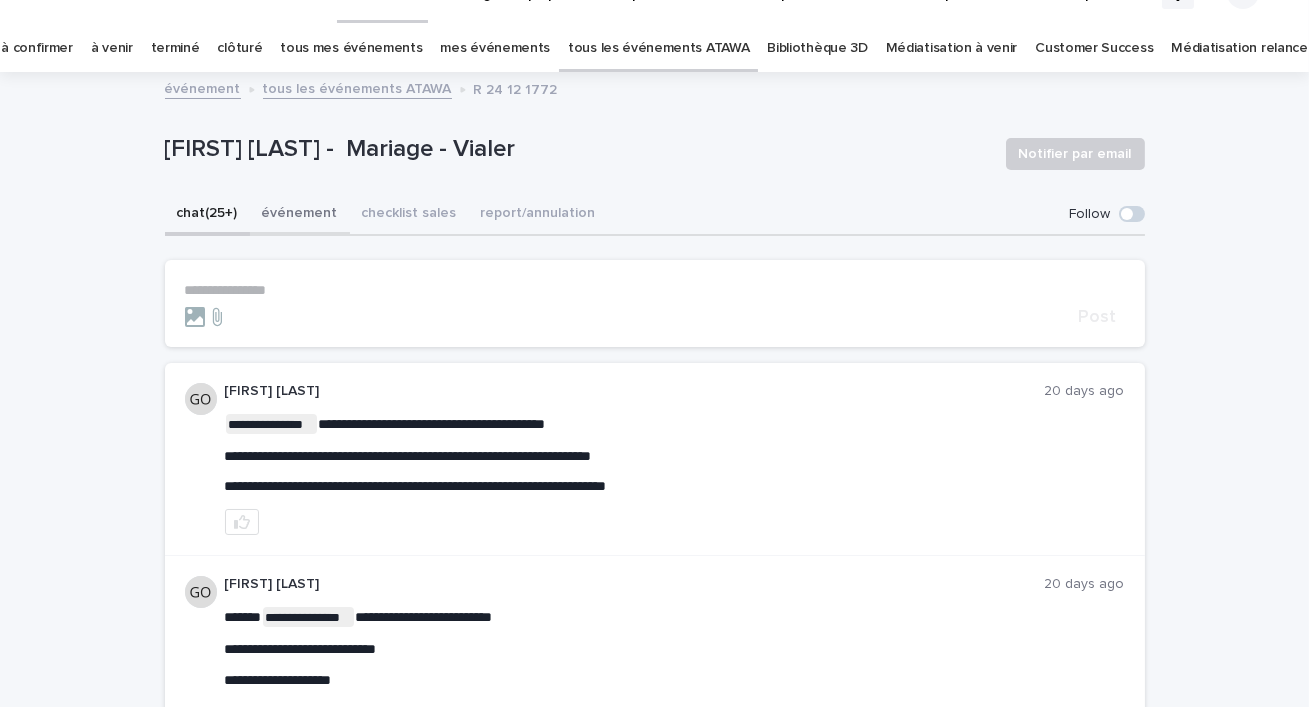 click on "événement" at bounding box center (300, 215) 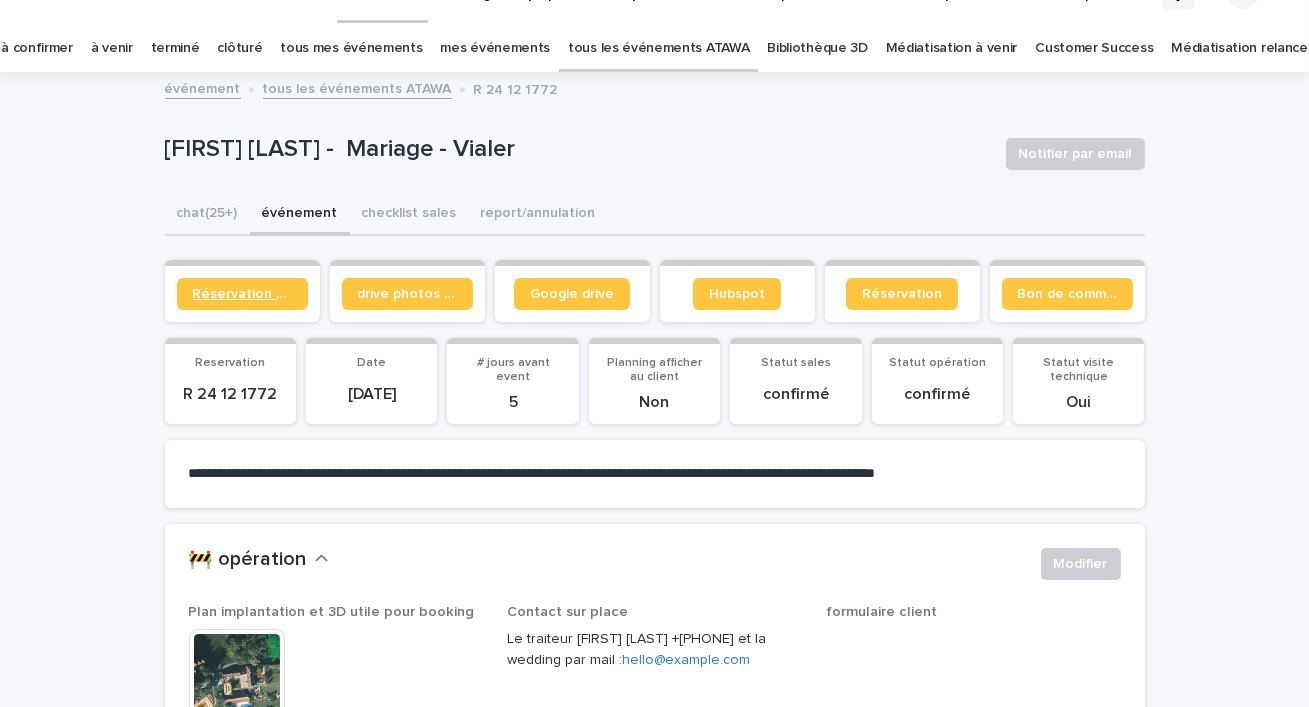 click on "Réservation client" at bounding box center [242, 294] 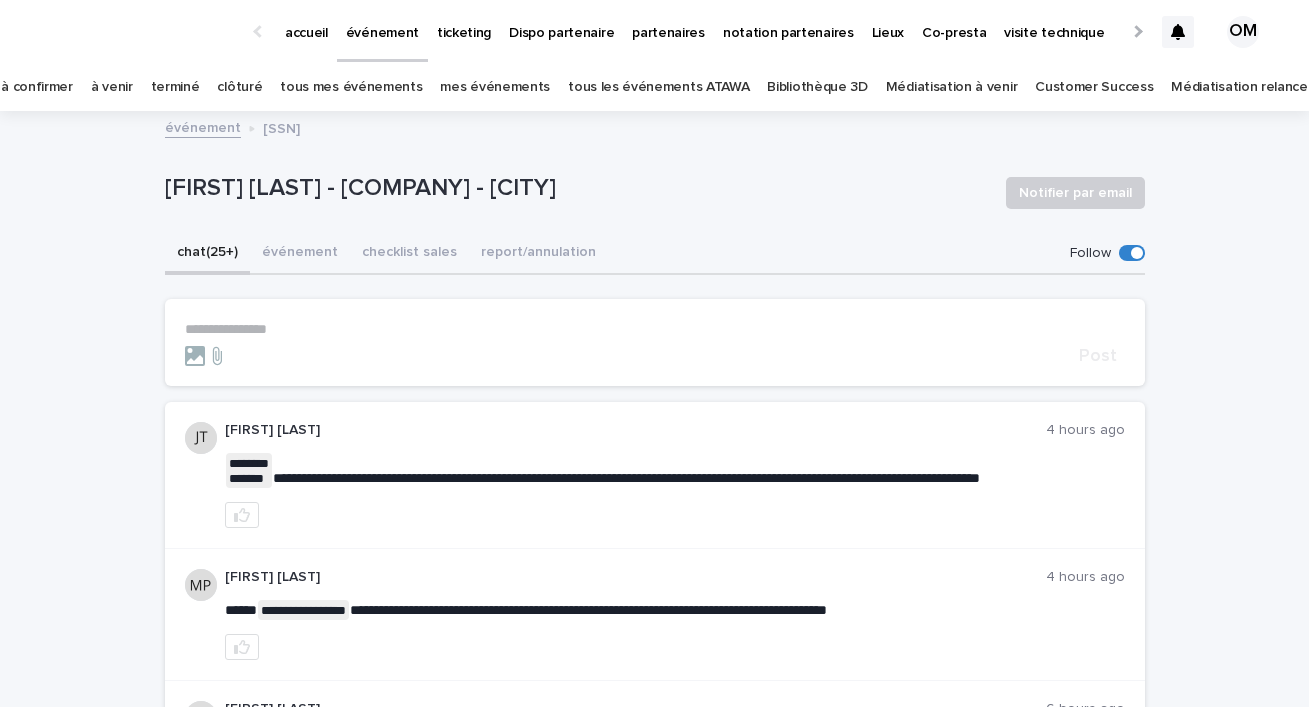 scroll, scrollTop: 0, scrollLeft: 0, axis: both 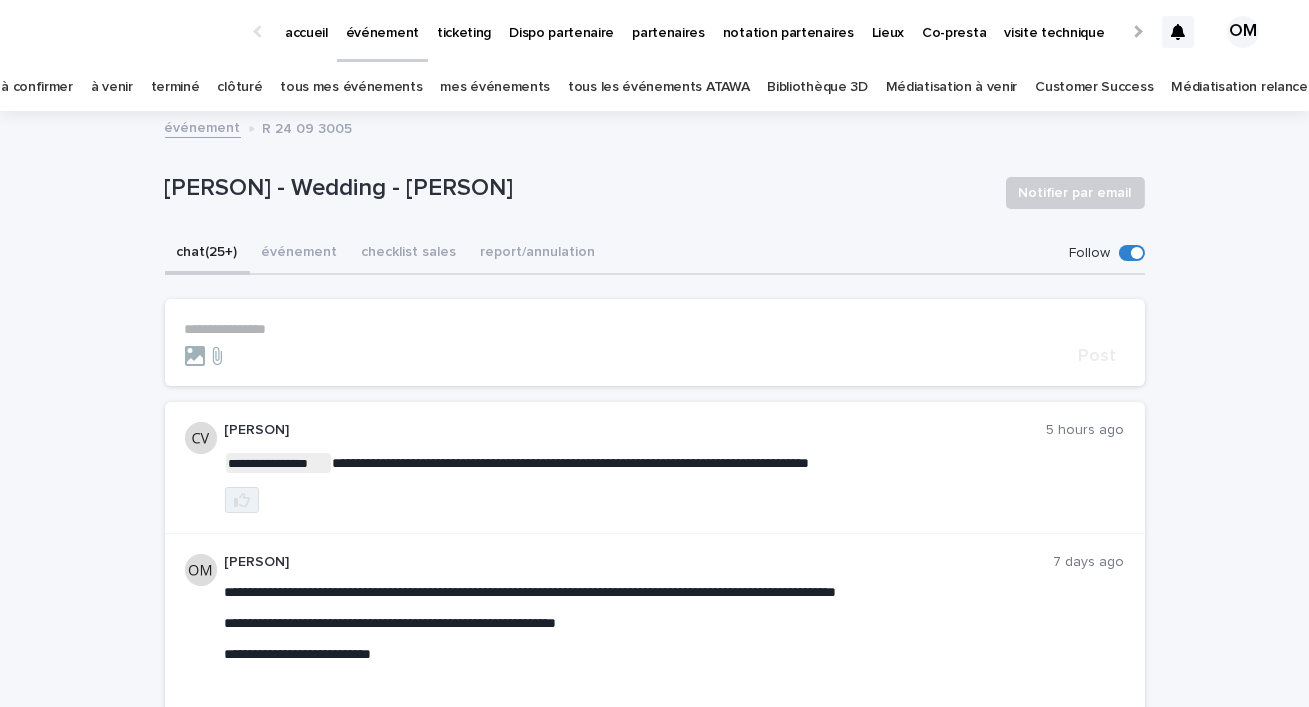 click 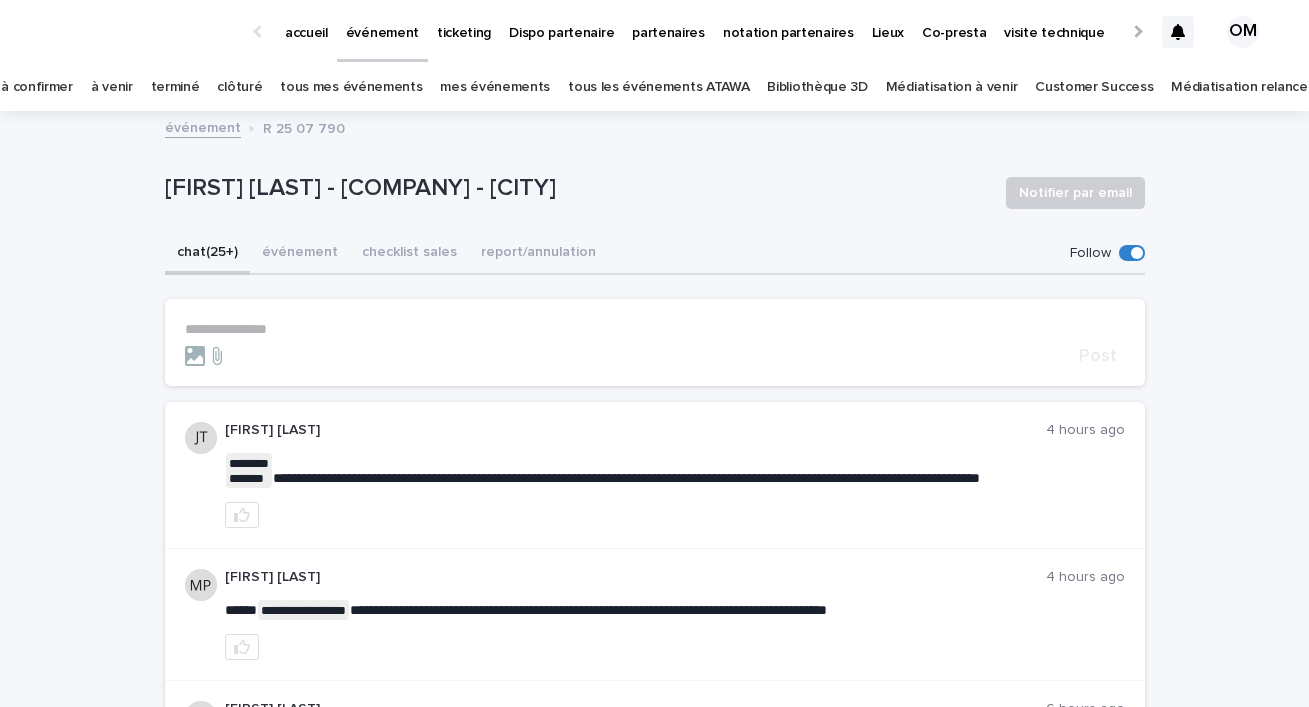 scroll, scrollTop: 0, scrollLeft: 0, axis: both 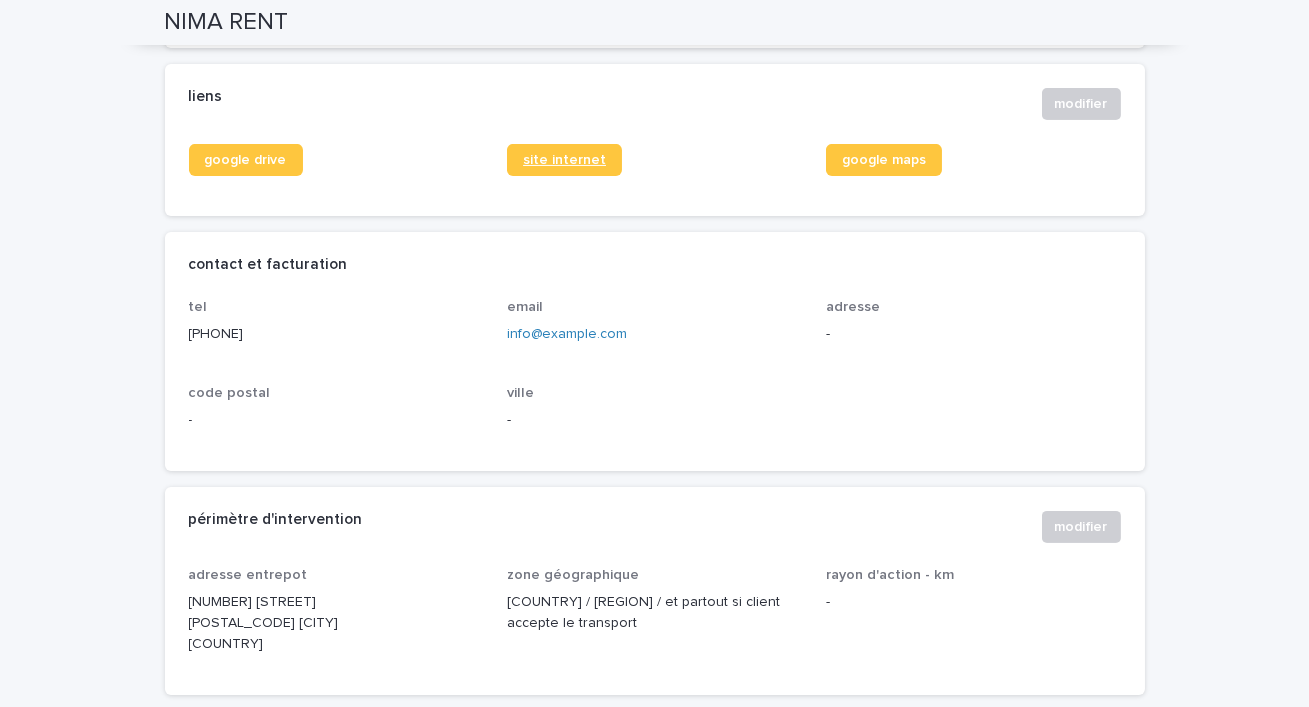 click on "site internet" at bounding box center (564, 160) 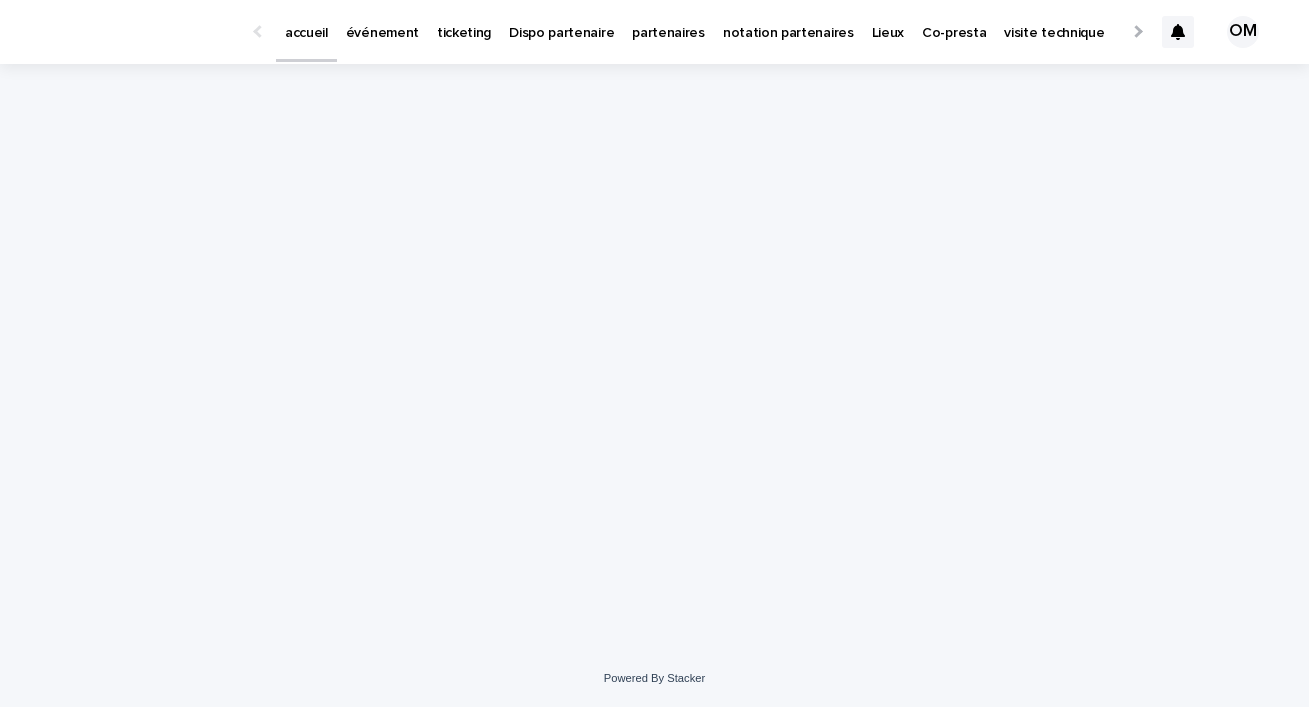 scroll, scrollTop: 0, scrollLeft: 0, axis: both 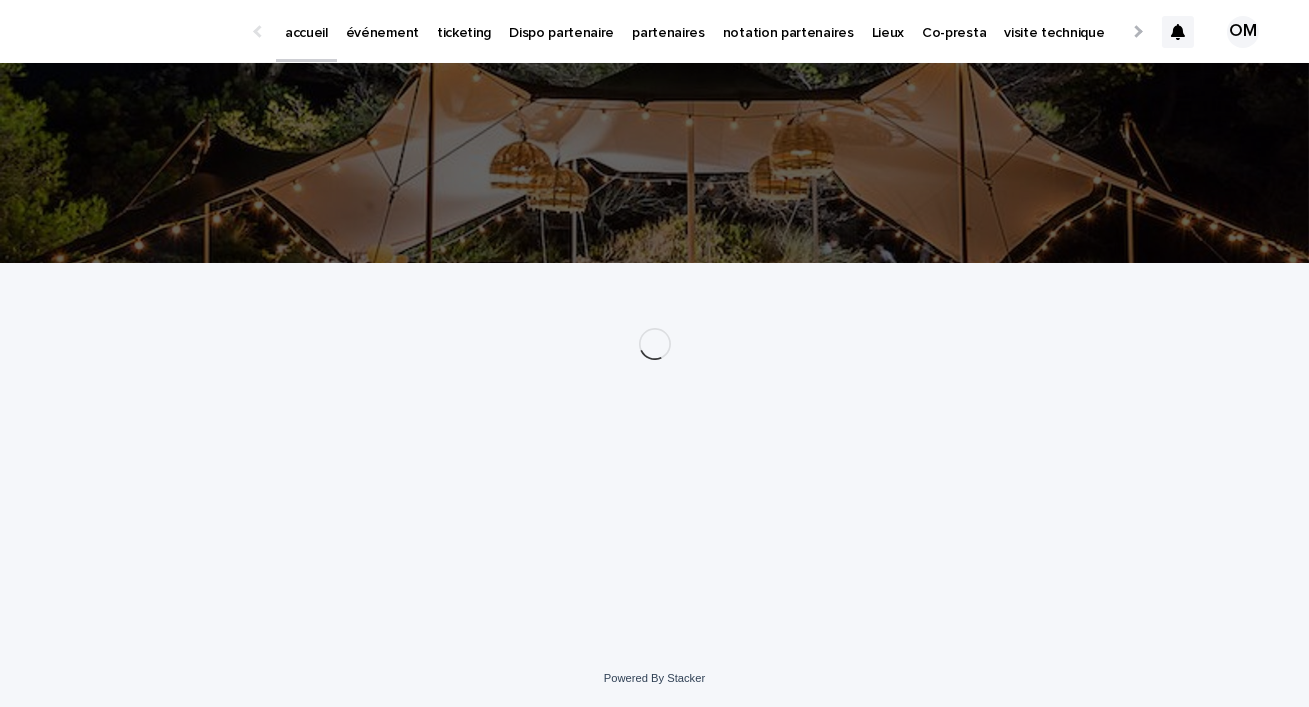 click on "événement" at bounding box center [382, 21] 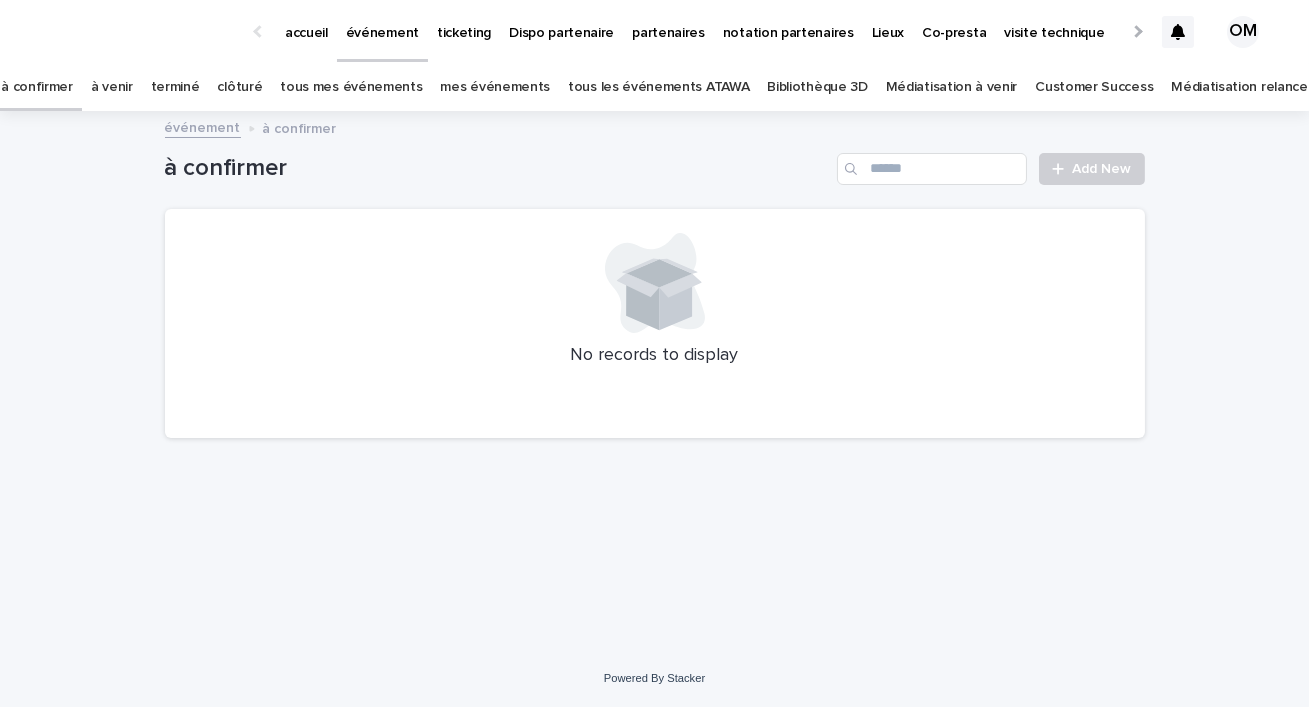 click on "Bibliothèque 3D" at bounding box center [817, 87] 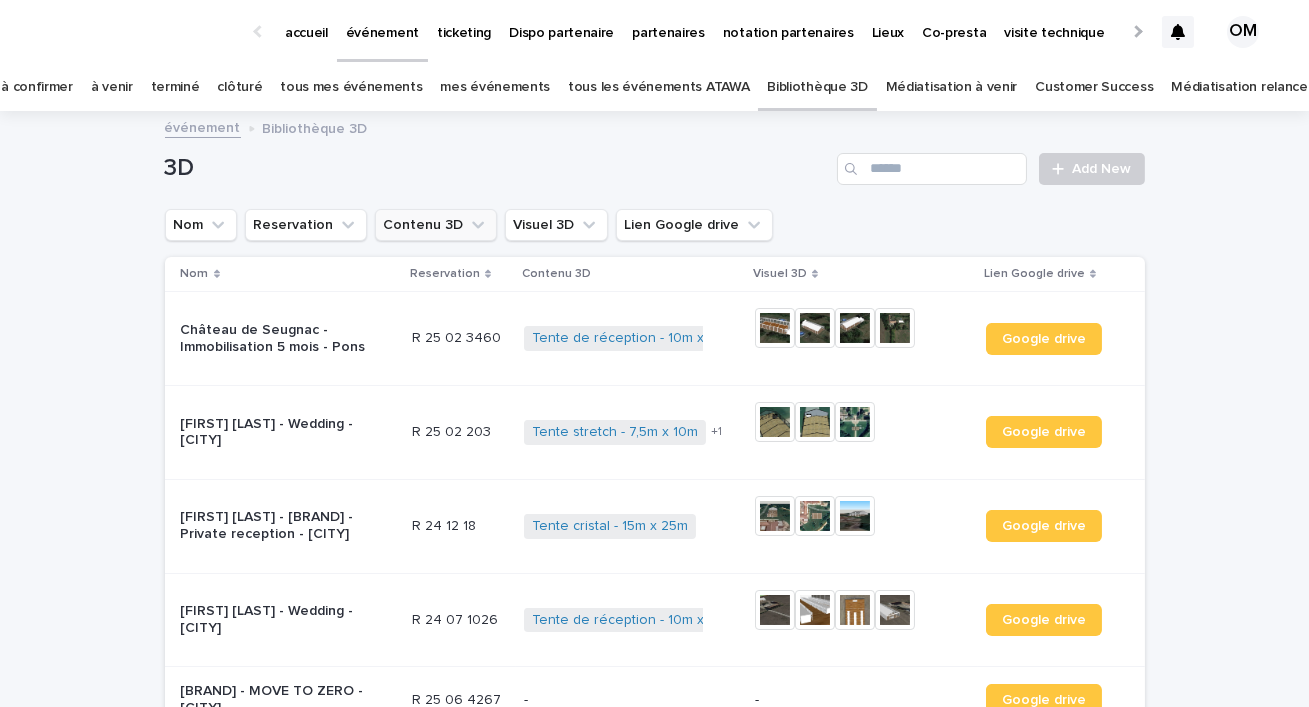 click on "Contenu 3D" at bounding box center [436, 225] 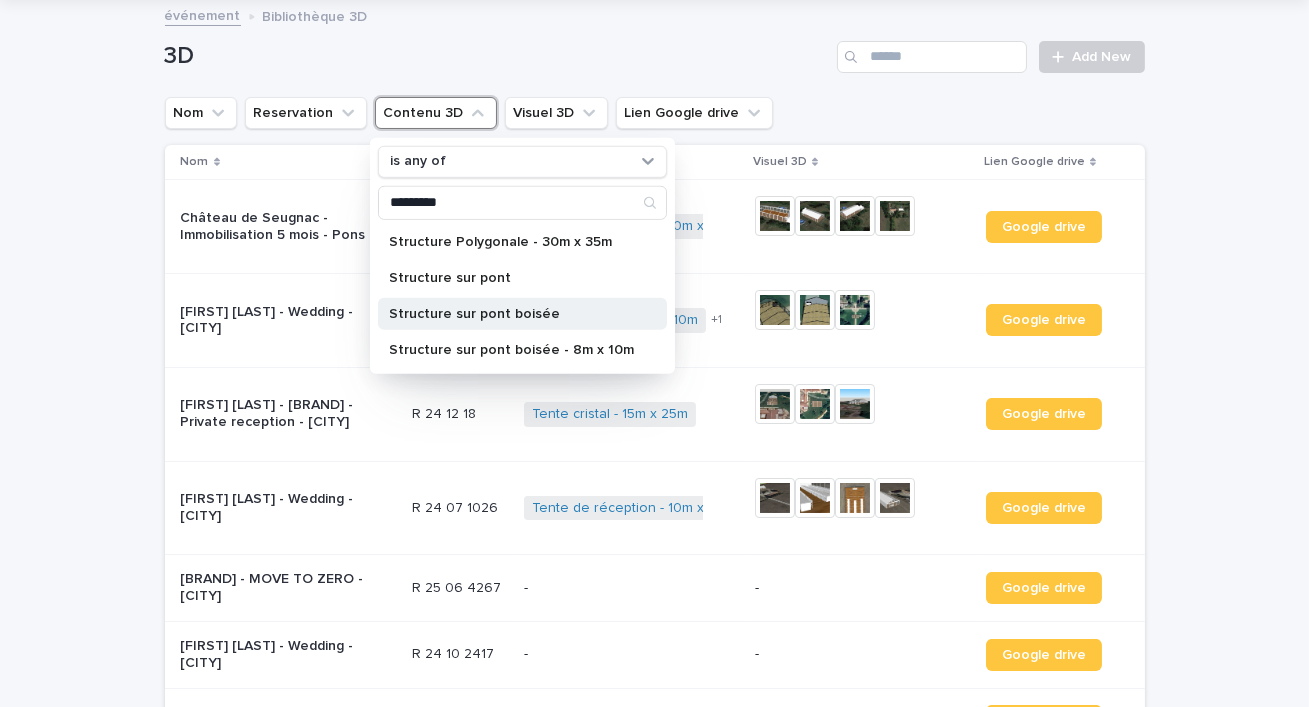 scroll, scrollTop: 116, scrollLeft: 0, axis: vertical 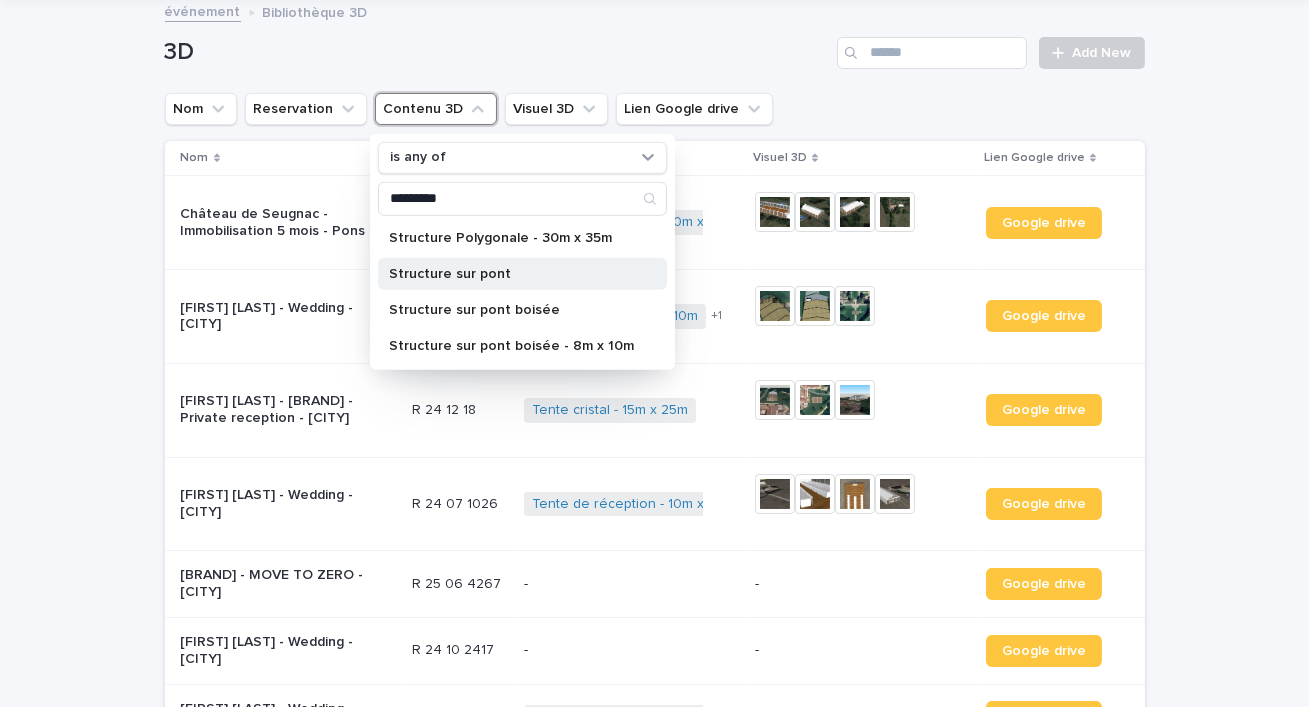 type on "*********" 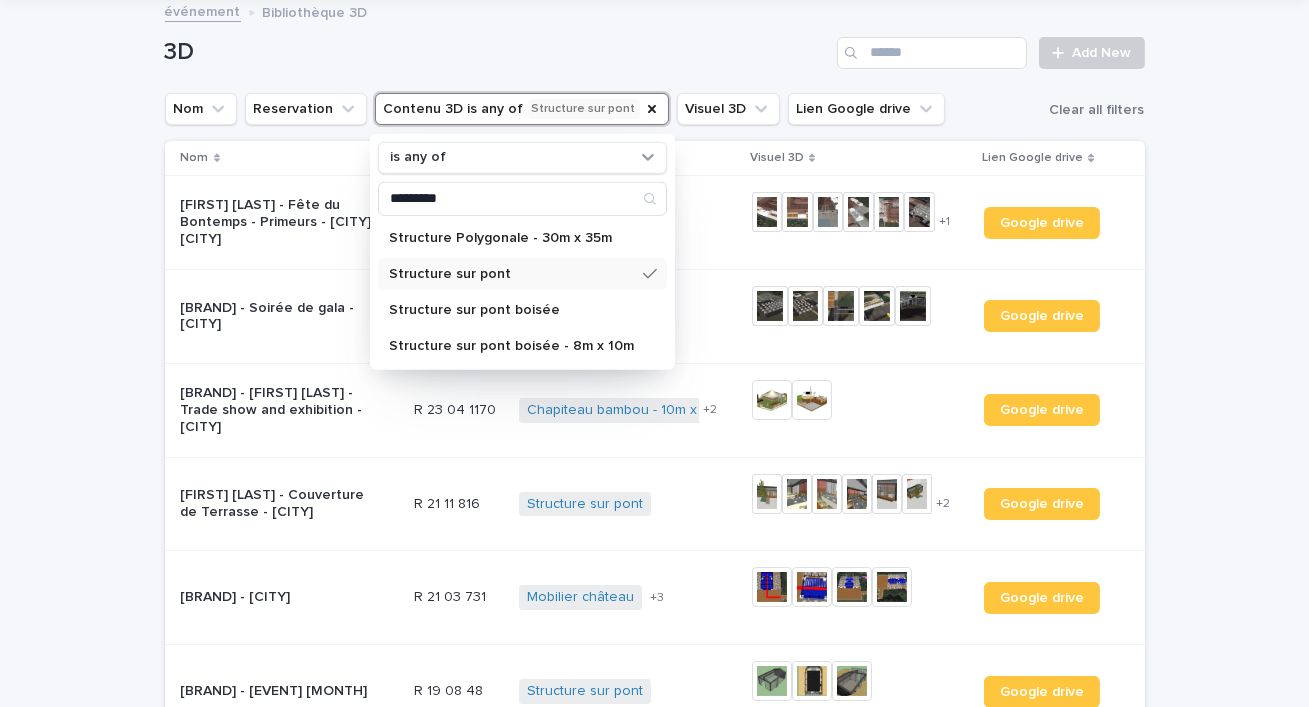click on "Loading... Saving… Loading... Saving… 3D Add New Nom Reservation Contenu 3D is any of Structure sur pont is any of ********* Structure Polygonale - 30m x 35m Structure sur pont Structure sur pont boisée Structure sur pont boisée - 8m x 10m Visuel 3D Lien Google drive Clear all filters Nom Reservation Contenu 3D Visuel 3D Lien Google drive Nathalie Goze - Fête du Bontemps - Primeurs - Château Pontet Canet - Pauillac R 24 12 945 R 24 12 945   Lestage béton   Structure sur pont   Tente de réception - 5m x 15m (T3)   Auvent cristal - 10m x 20m   Tente de réception - 6m x 10m   + 4 + 1 This file cannot be opened Download File Google drive Cygne Rouge - Soirée de gala - Château de la Bourbansais R 24 01 1688 R 24 01 1688   Plan de table   Structure Polygonale - 30m x 35m   Structure sur pont   Lustre montgolfière   Sanitaire de luxe   + 4 + 0 This file cannot be opened Download File Google drive HUSQVARNA FRANCE - Pierric Kervella - Trade show and exhibition - Saint-Bonnet-de-Joux R 23 04 1170" at bounding box center (654, 500) 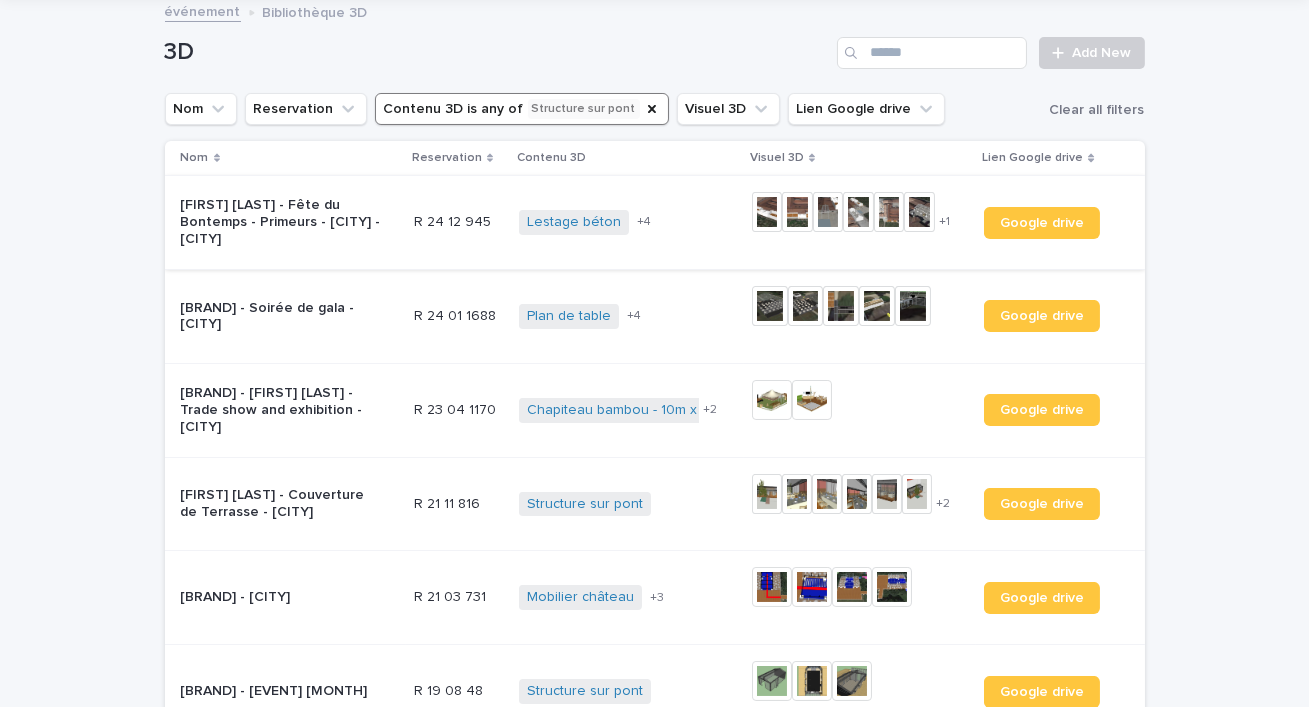 click at bounding box center (767, 212) 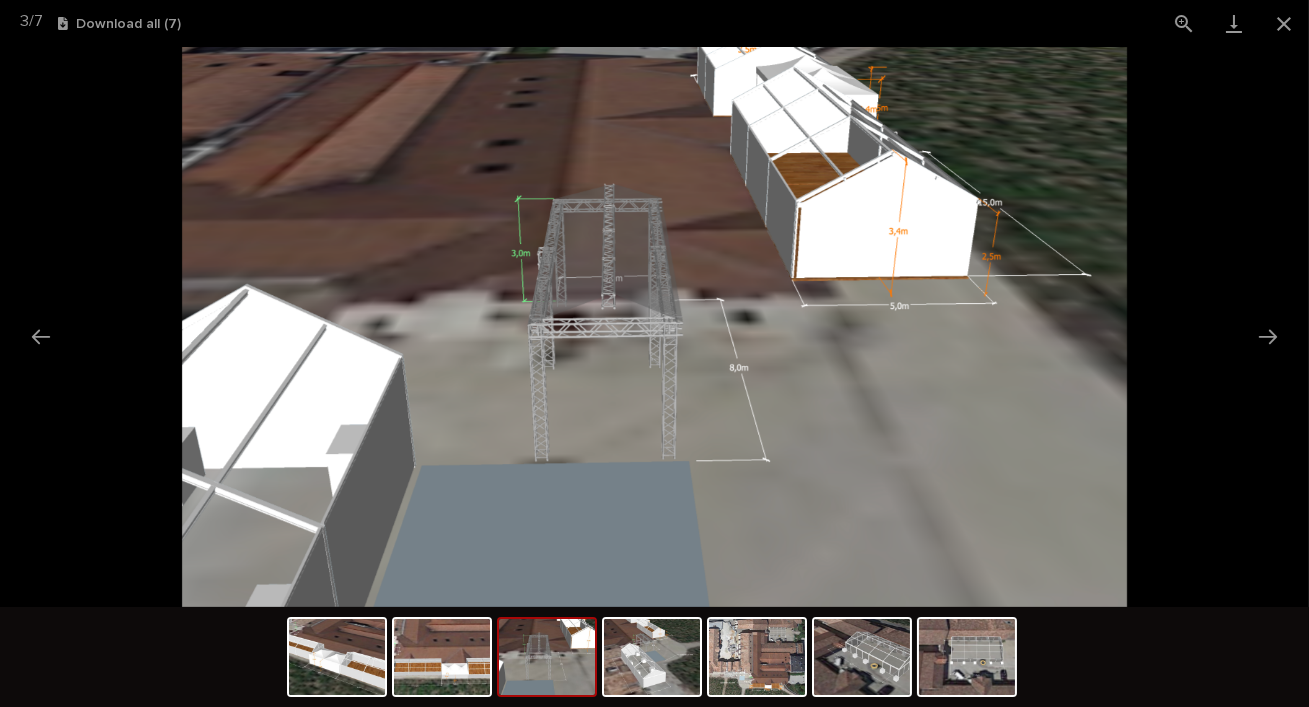 click at bounding box center (654, 327) 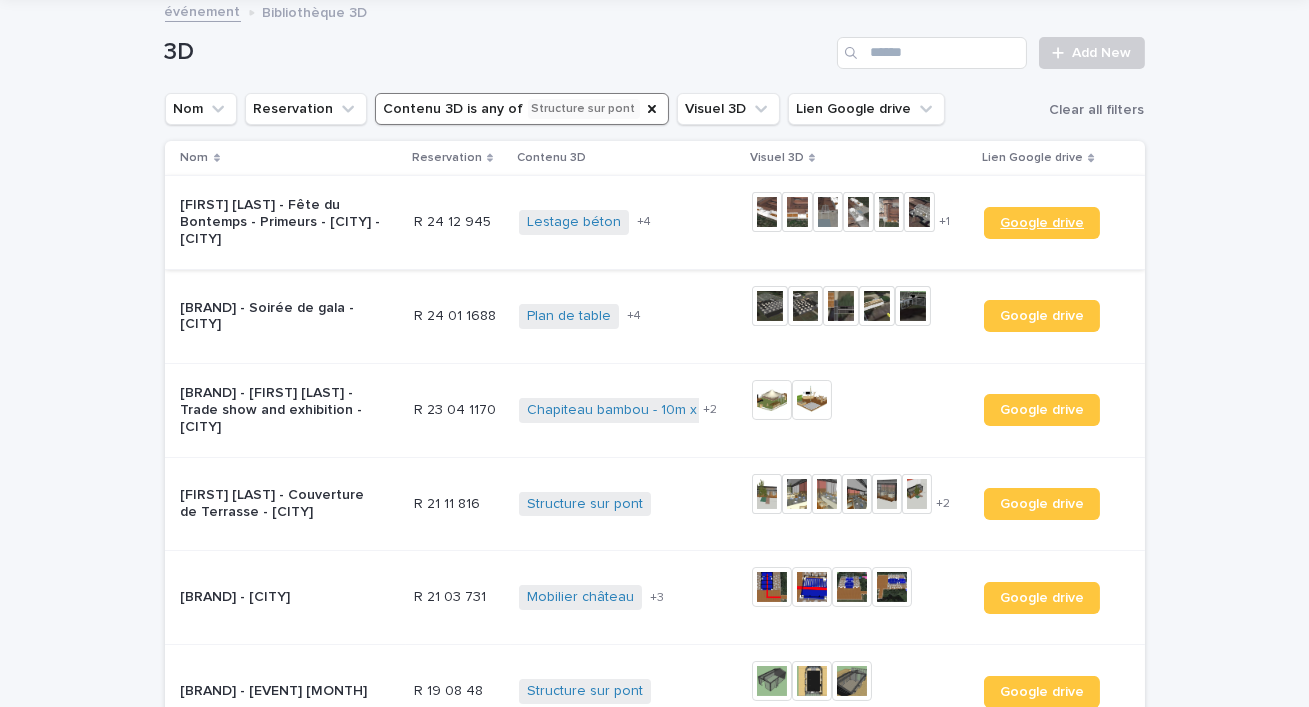 click on "Google drive" at bounding box center [1042, 223] 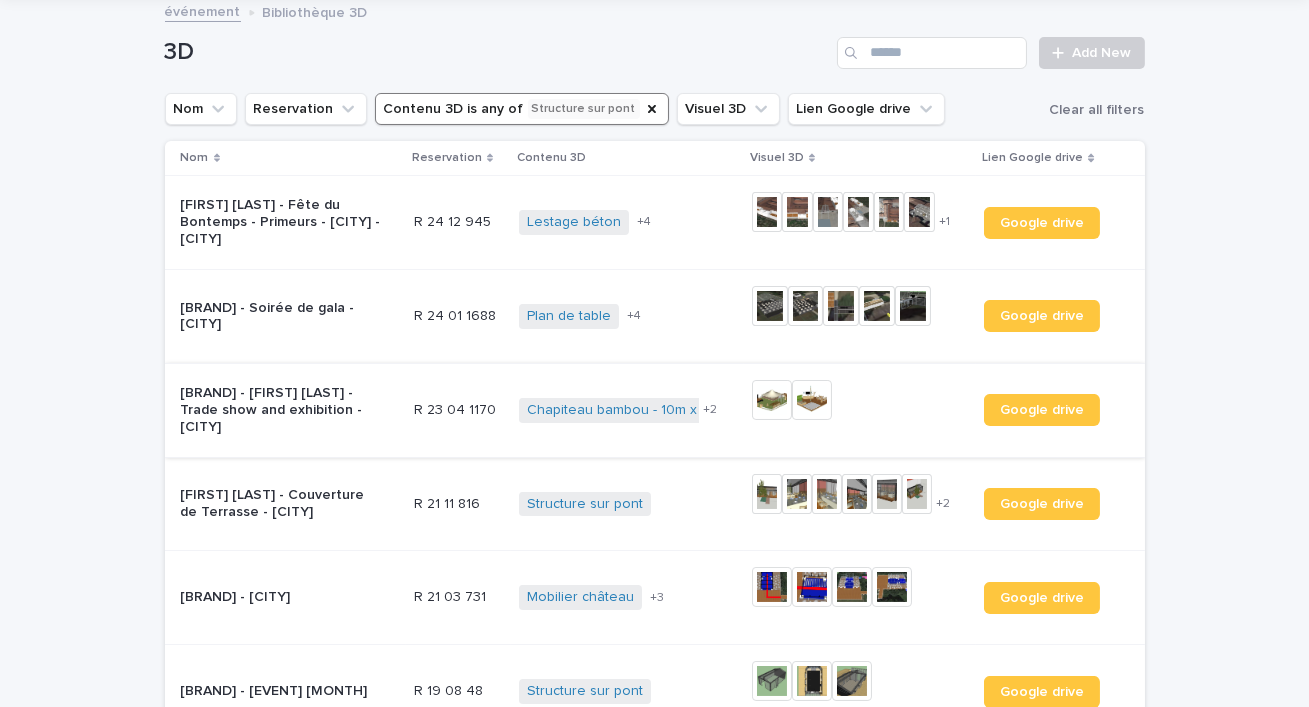 click at bounding box center (772, 400) 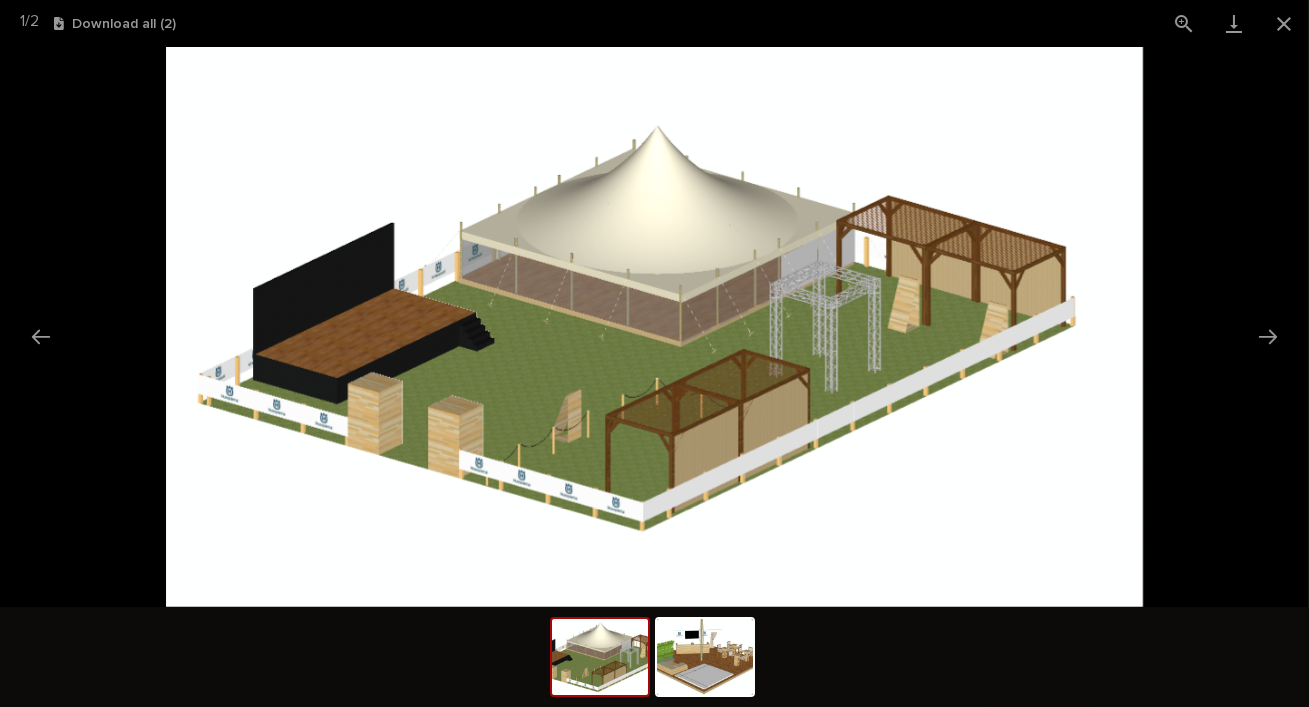click at bounding box center [654, 327] 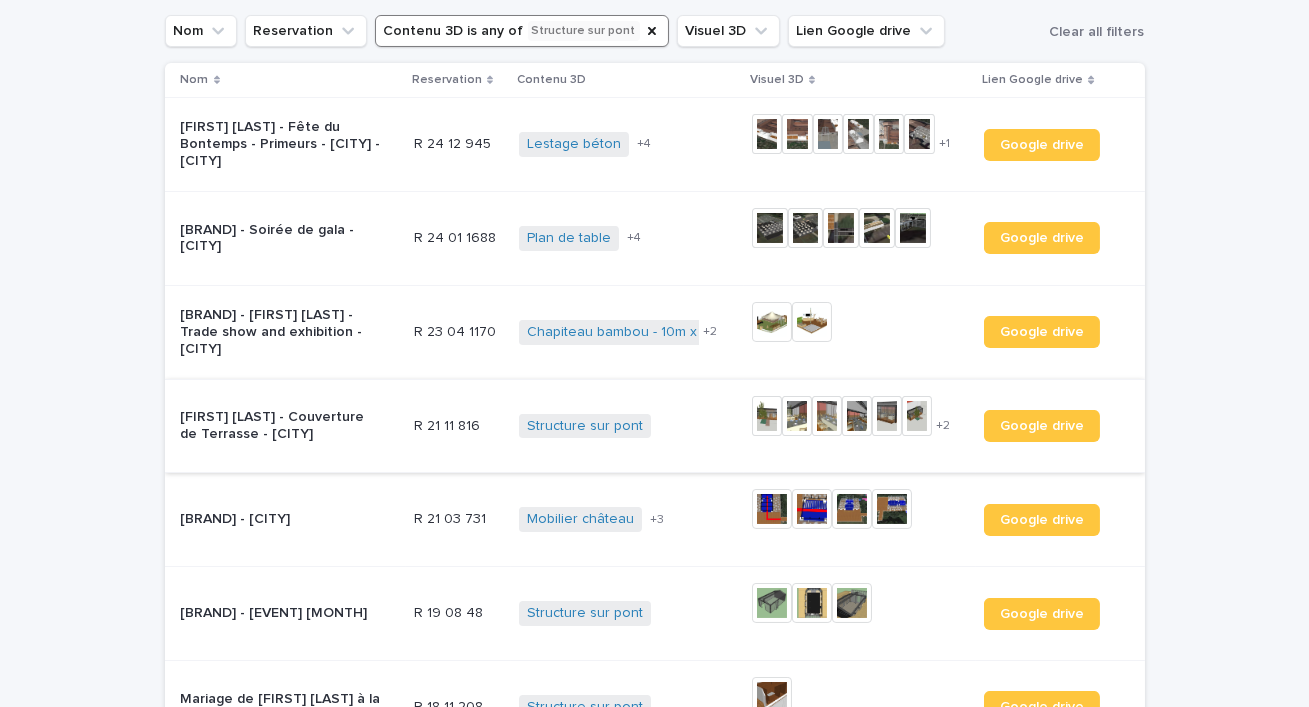 scroll, scrollTop: 202, scrollLeft: 0, axis: vertical 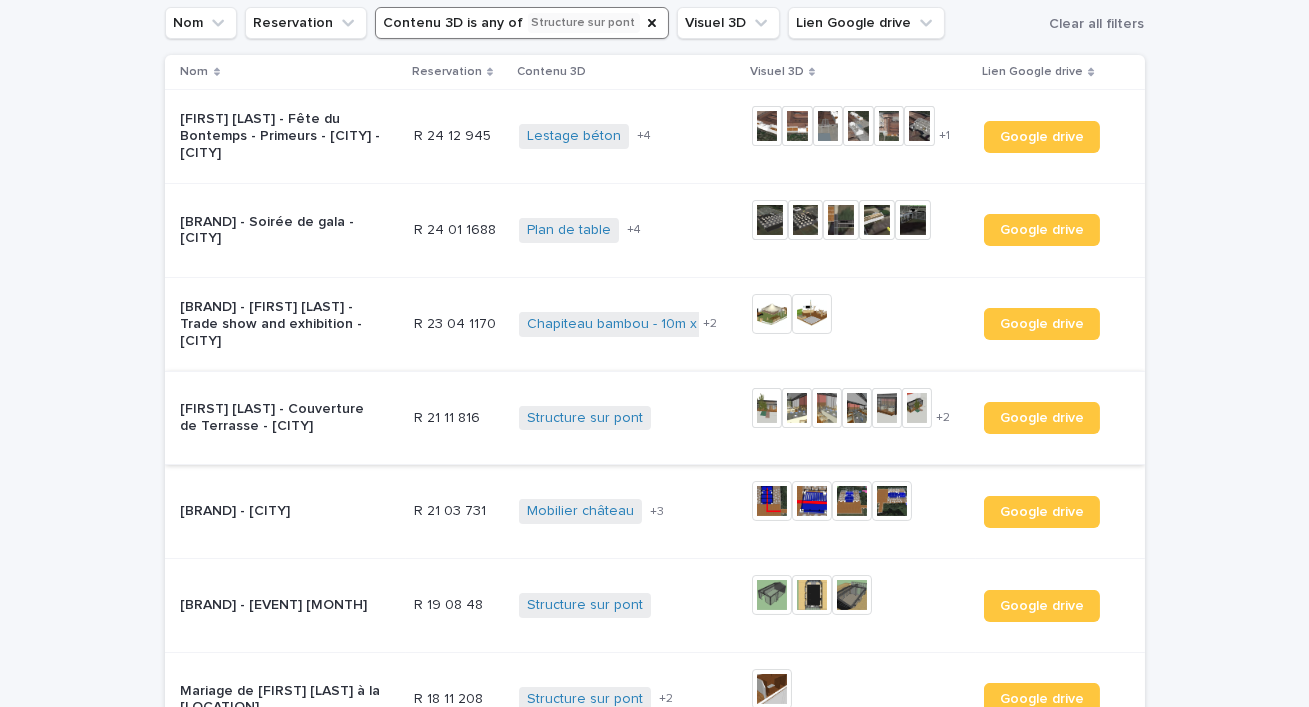 click at bounding box center (767, 408) 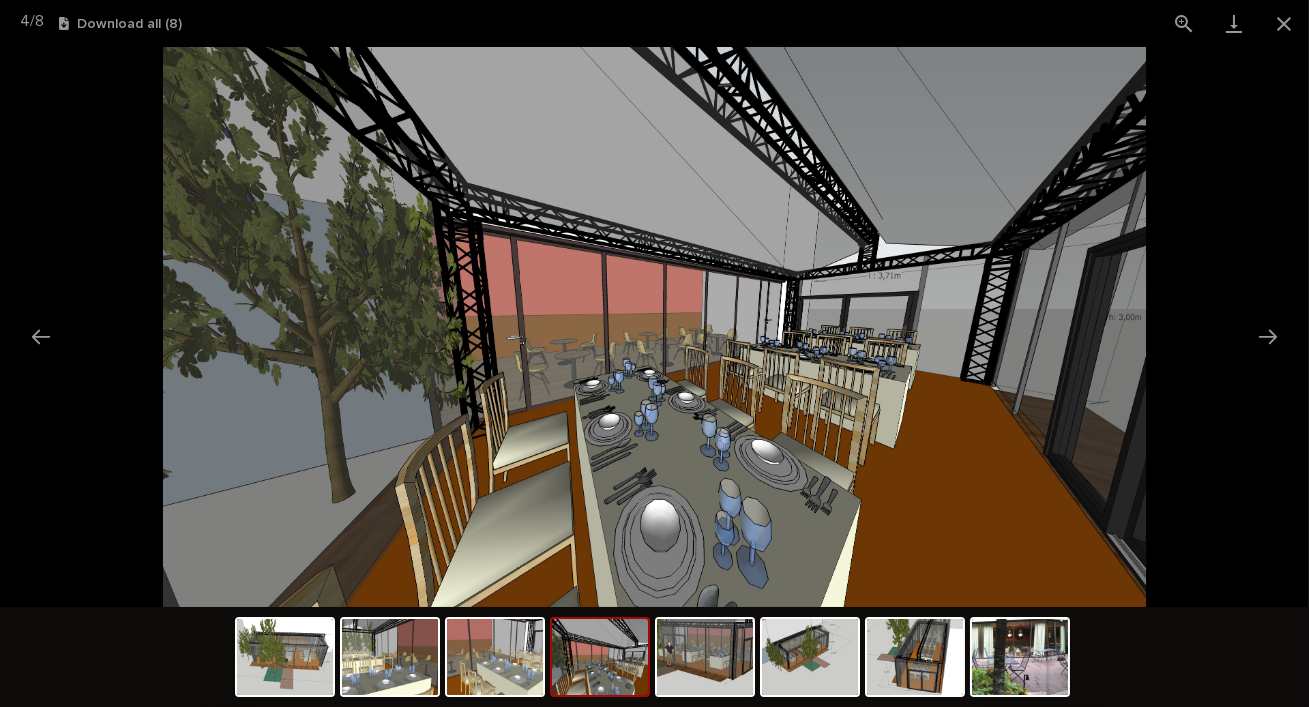 click at bounding box center (654, 327) 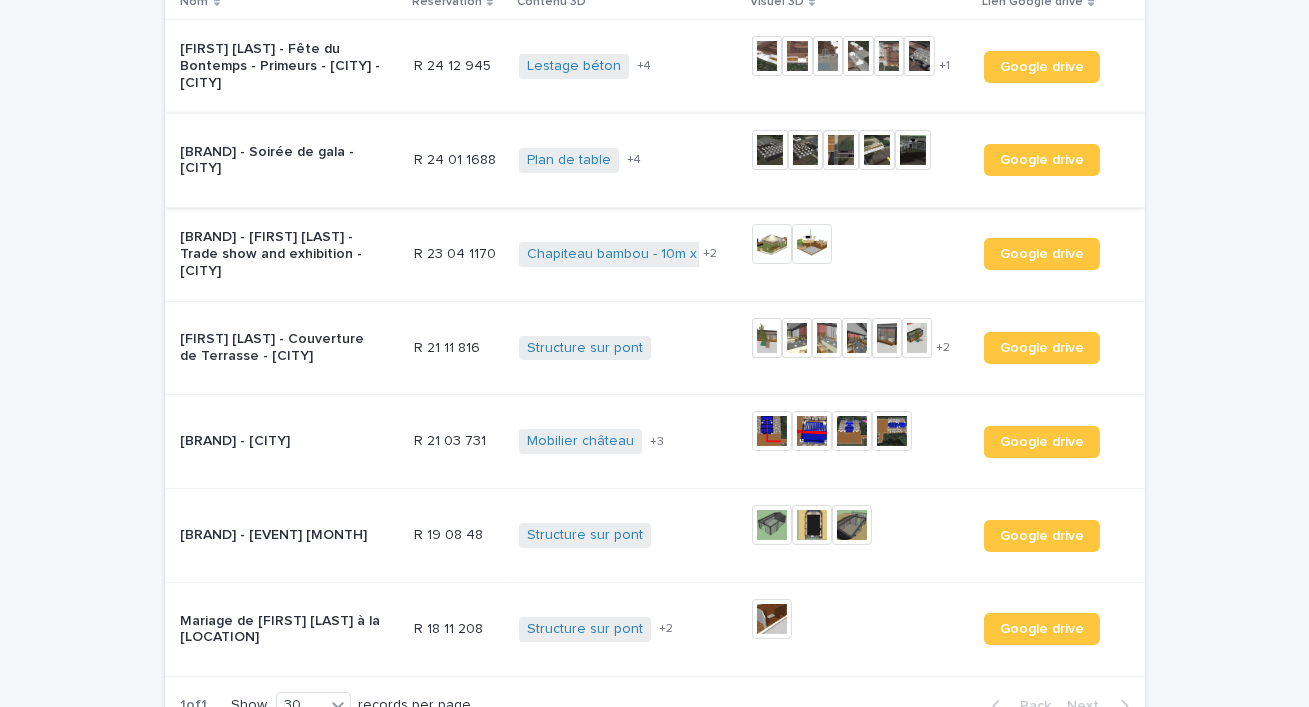 scroll, scrollTop: 0, scrollLeft: 0, axis: both 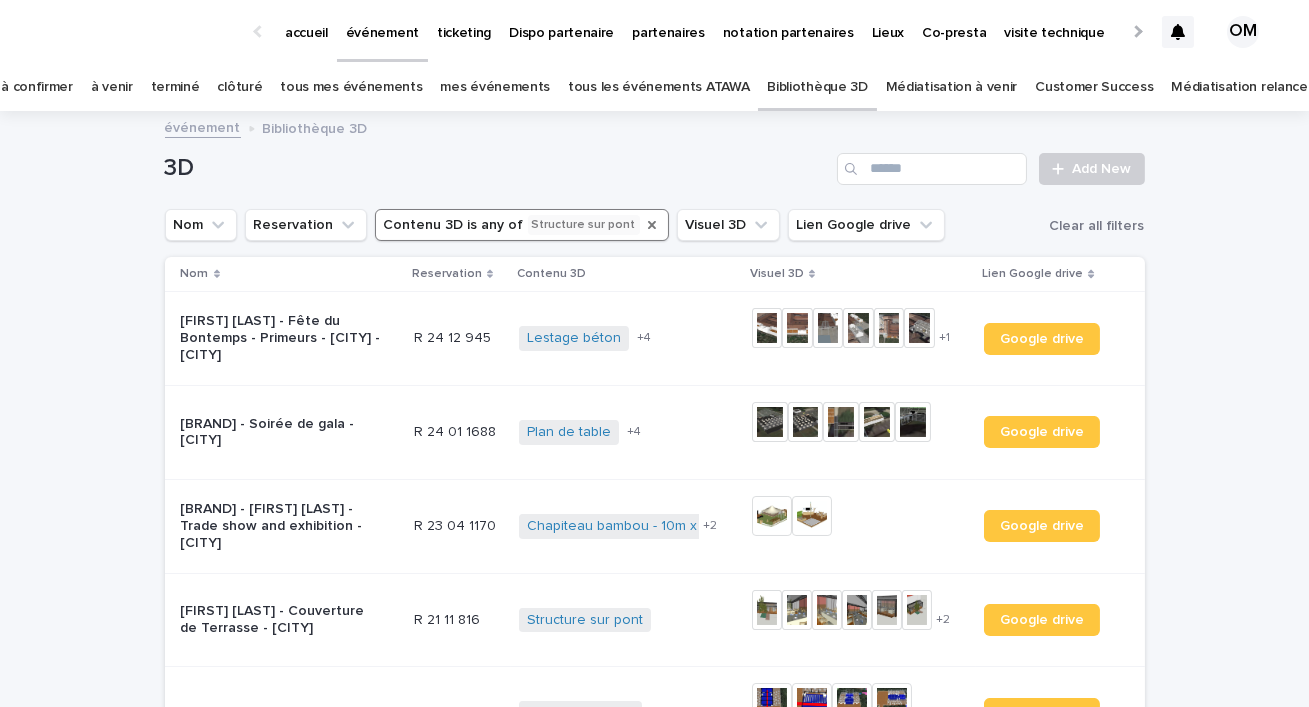 click 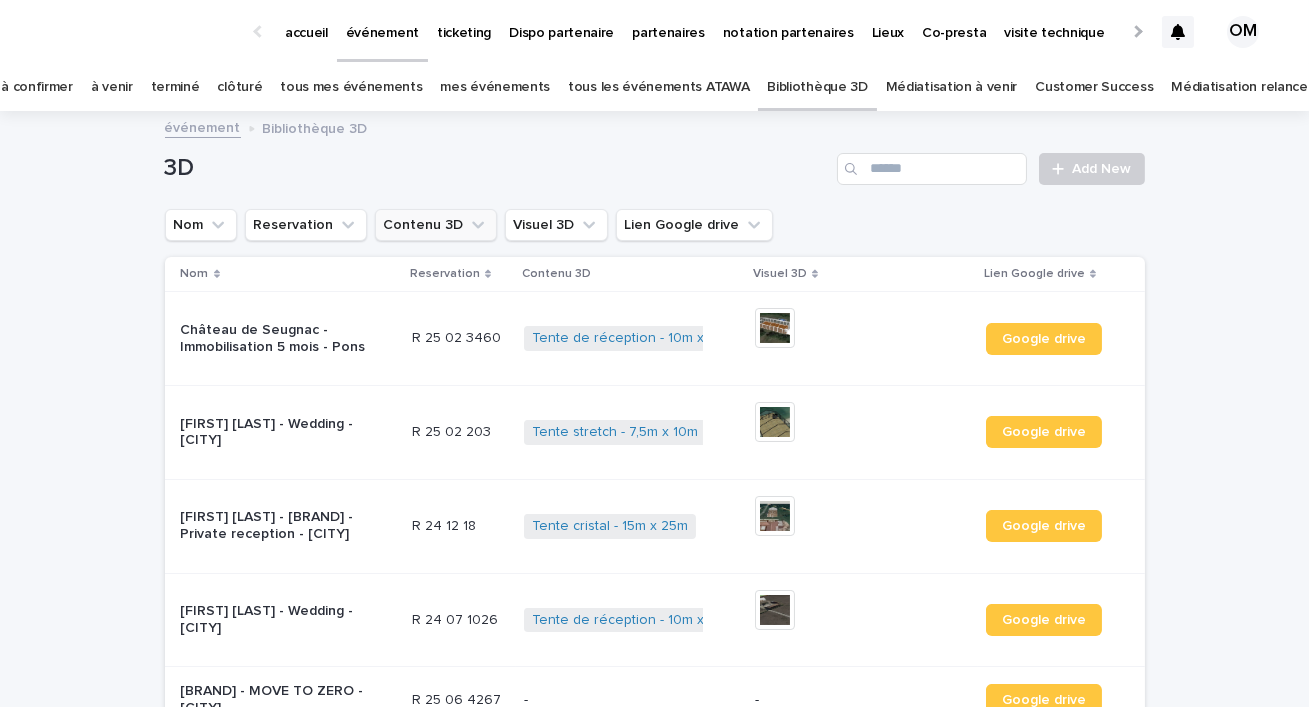 click on "Contenu 3D" at bounding box center (436, 225) 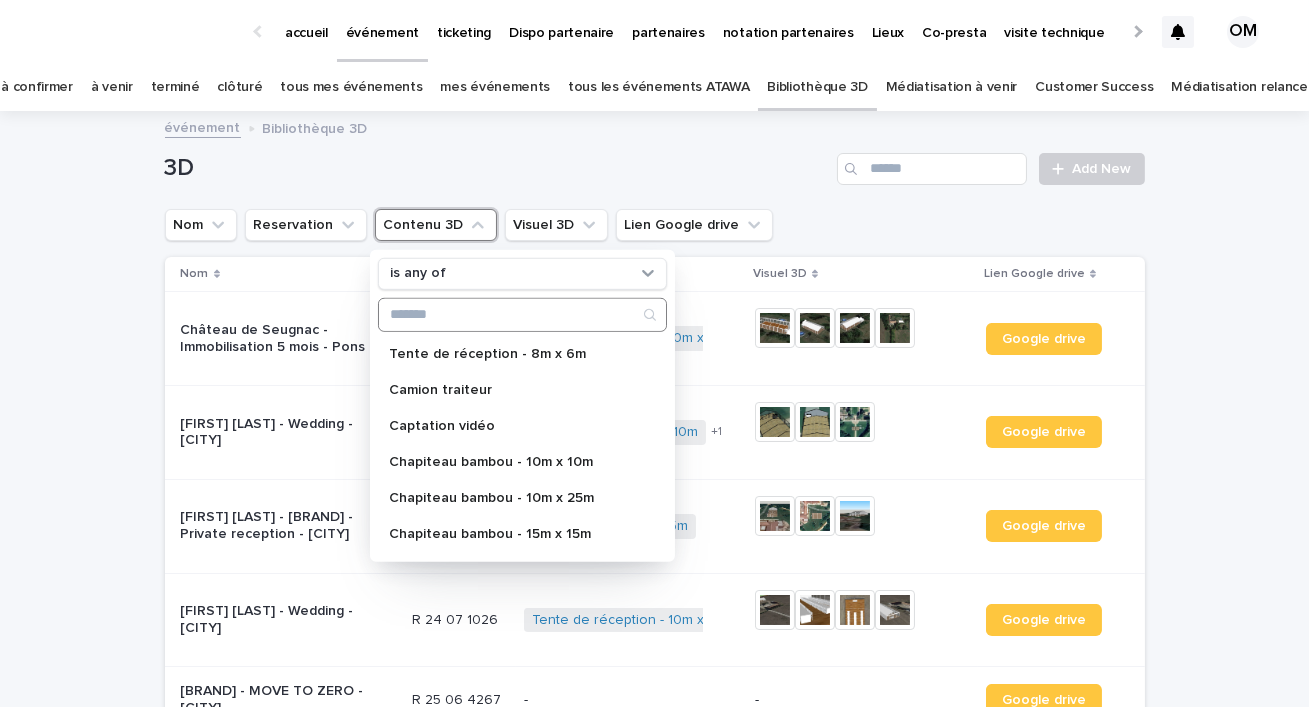 type on "*" 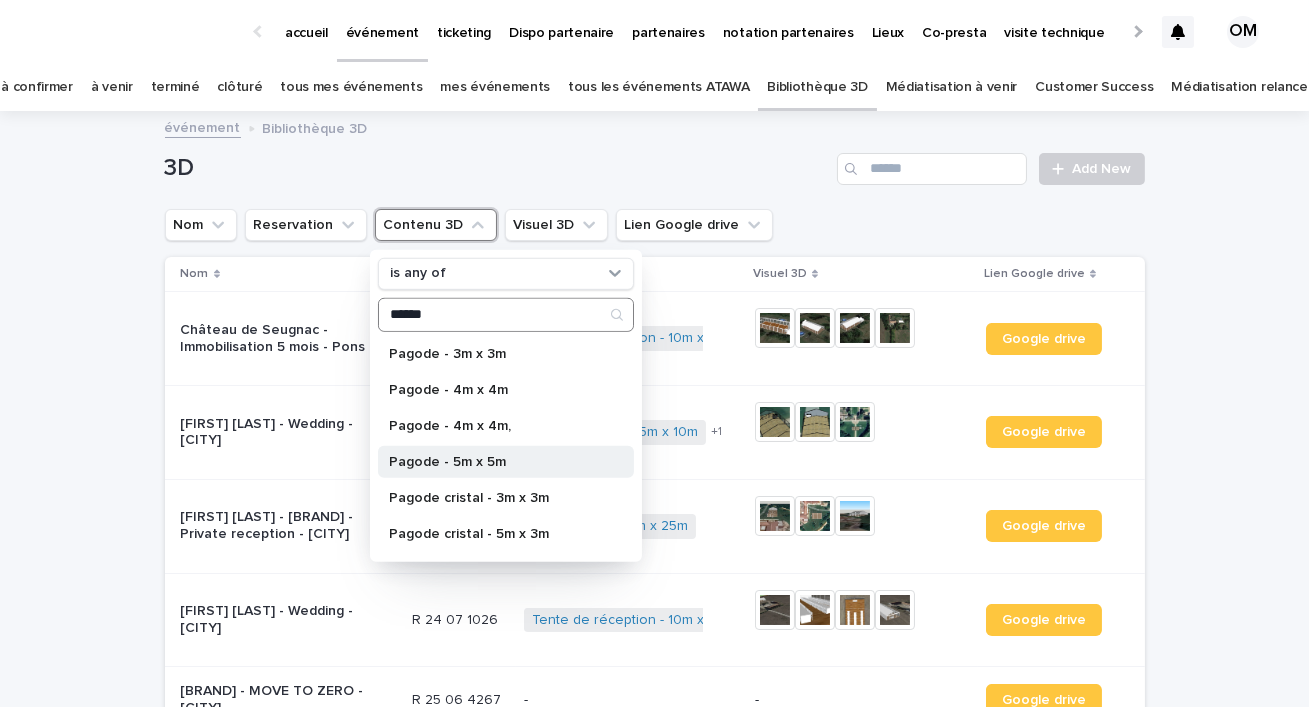 type on "******" 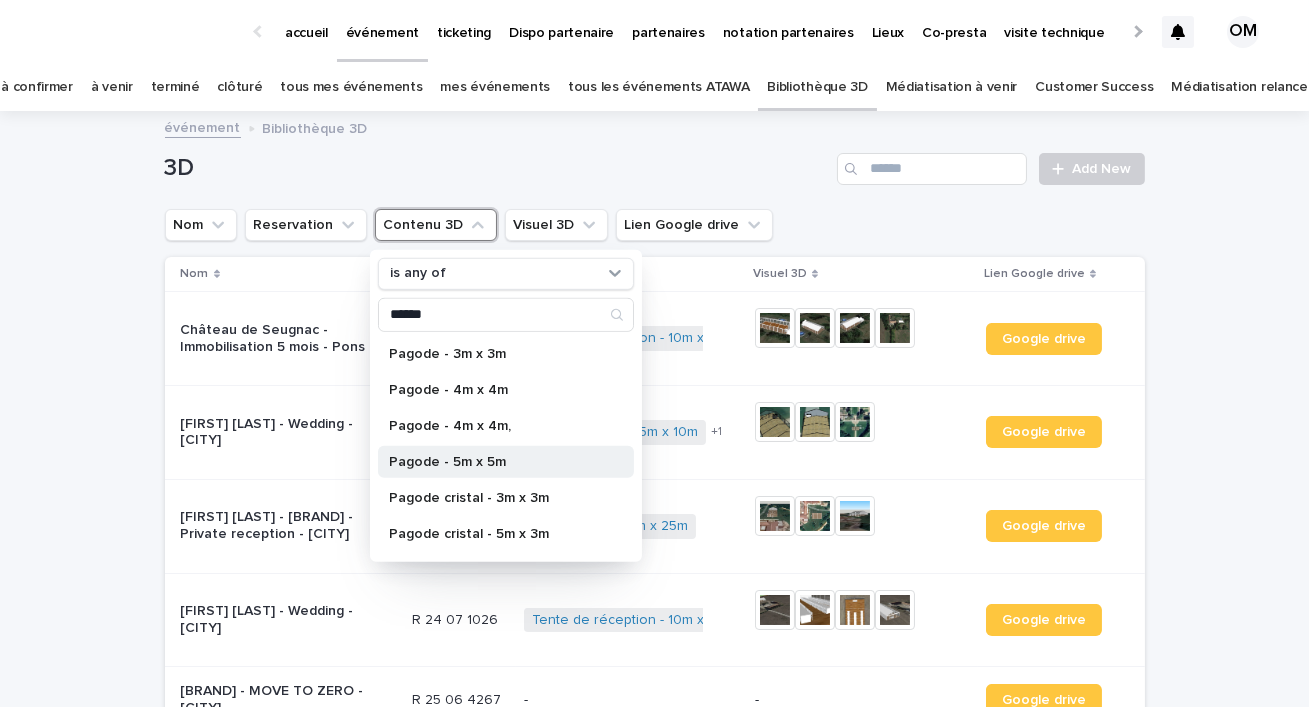 click on "Pagode - 5m x 5m" at bounding box center [496, 462] 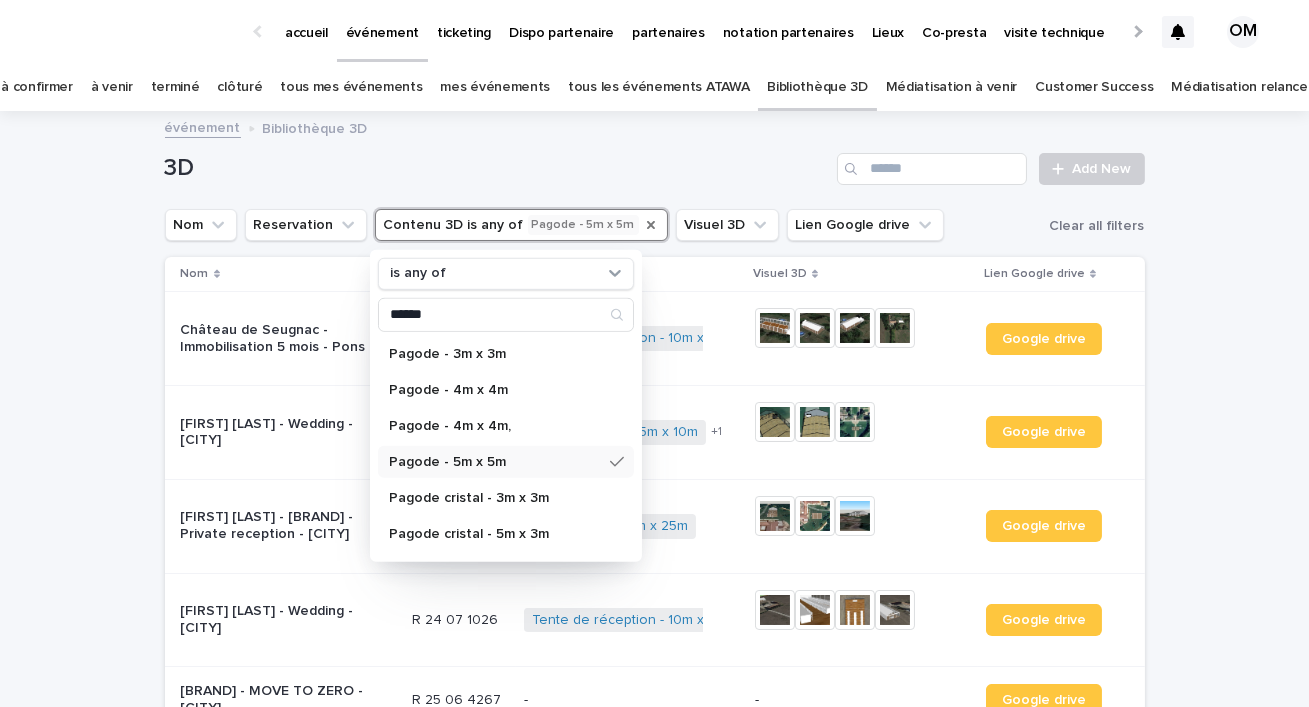click on "Loading... Saving… Loading... Saving… 3D Add New Nom Reservation Contenu 3D is any of Pagode - 5m x 5m is any of ****** Pagode - 3m x 3m Pagode - 4m x 4m Pagode - 4m x 4m, Pagode - 5m x 5m Pagode cristal - 3m x 3m Pagode cristal - 5m x 3m Pagode cristal - 5m x 5m Visuel 3D Lien Google drive Clear all filters Nom Reservation Contenu 3D Visuel 3D Lien Google drive Château de Seugnac - Immobilisation 5 mois - Pons R 25 02 3460 R 25 02 3460   Tente de réception - 10m x 20m   + 0 + 0 This file cannot be opened Download File Google drive Noémie Dumanois - Wedding - Sandillon R 25 02 203 R 25 02 203   Tente stretch - 7,5m x 10m   Tente verrière - 15m x 25m   + 1 + 0 This file cannot be opened Download File Google drive Charlène  Goullé - Agence 008 - Private reception - Tour-en-Sologne R 24 12 18 R 24 12 18   Tente cristal - 15m x 25m   + 0 + 0 This file cannot be opened Download File Google drive Anne-Sophie Legout - Wedding - Beaugency R 24 07 1026 R 24 07 1026   Tente de réception - 10m x 25m   + 0" at bounding box center (654, 1586) 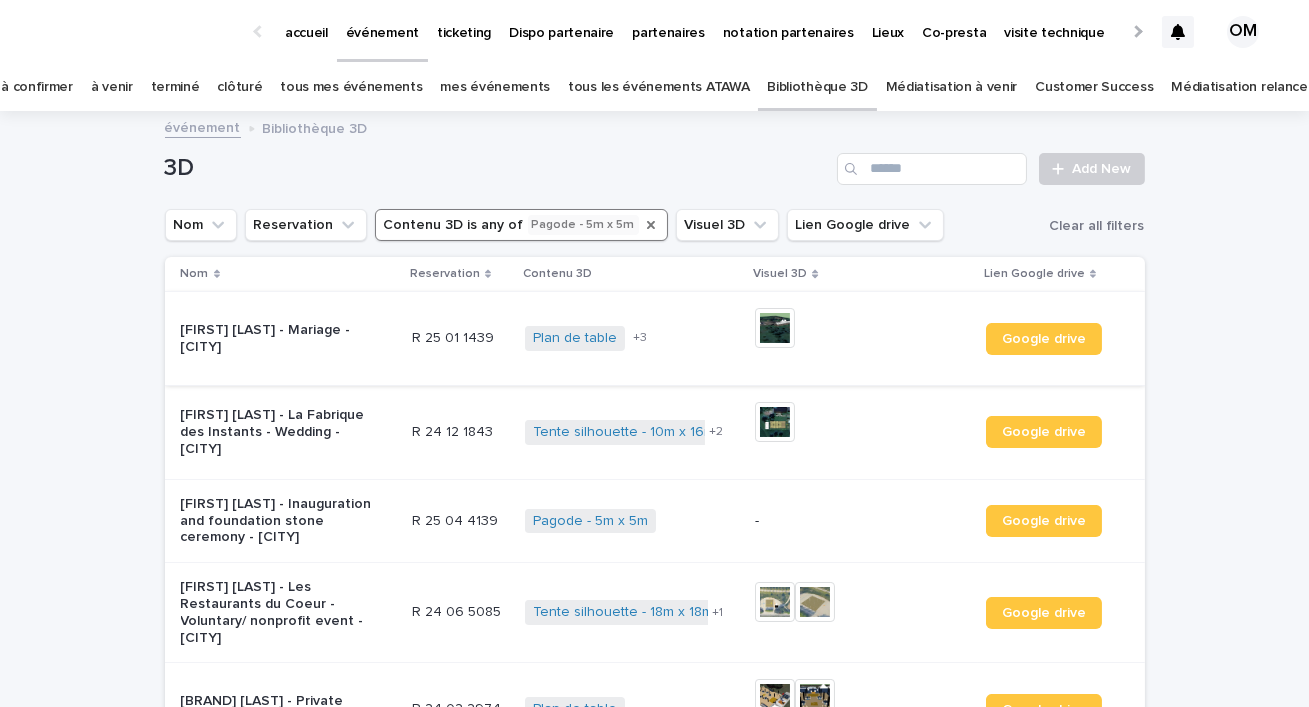 click at bounding box center [775, 328] 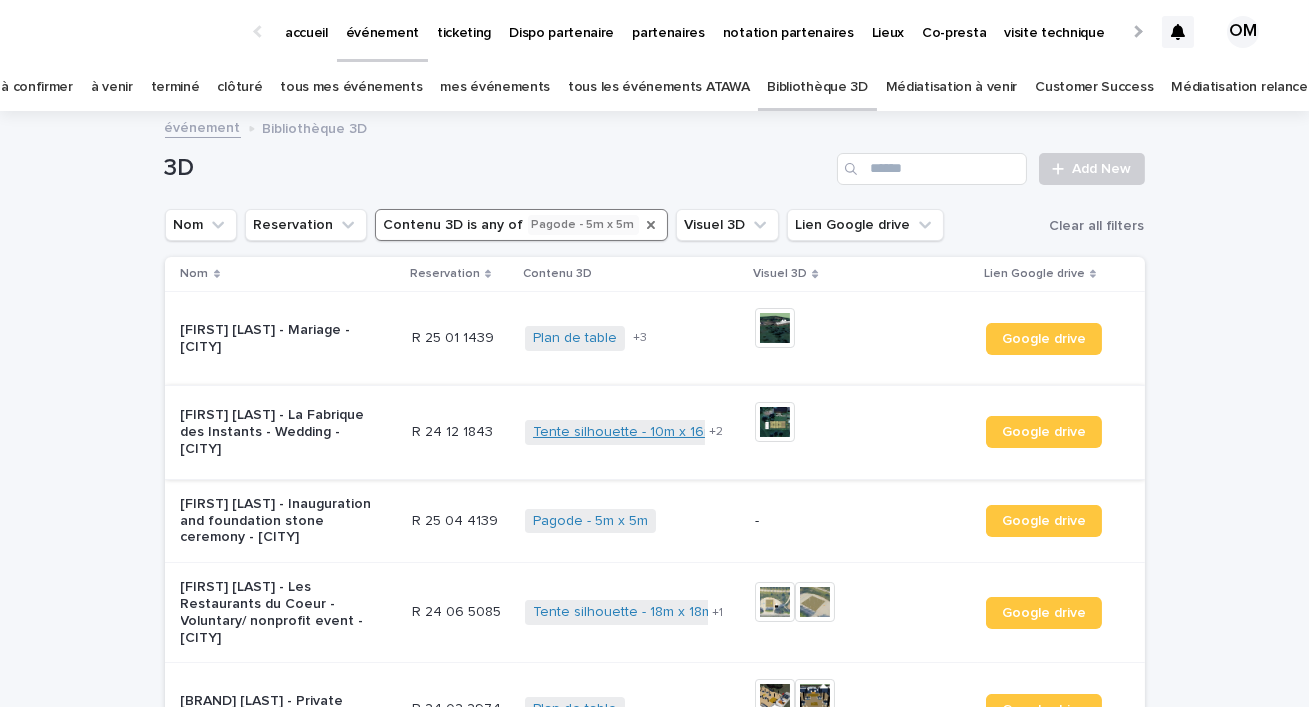 scroll, scrollTop: 242, scrollLeft: 0, axis: vertical 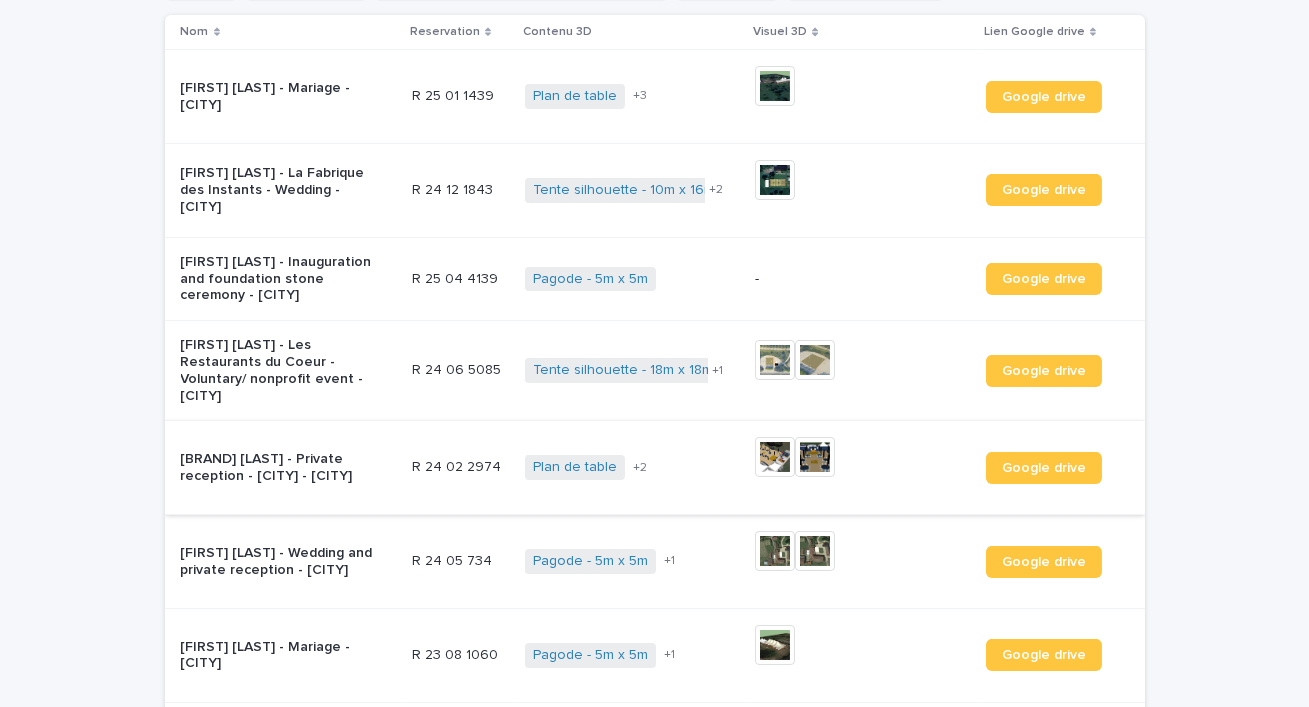 click at bounding box center (775, 457) 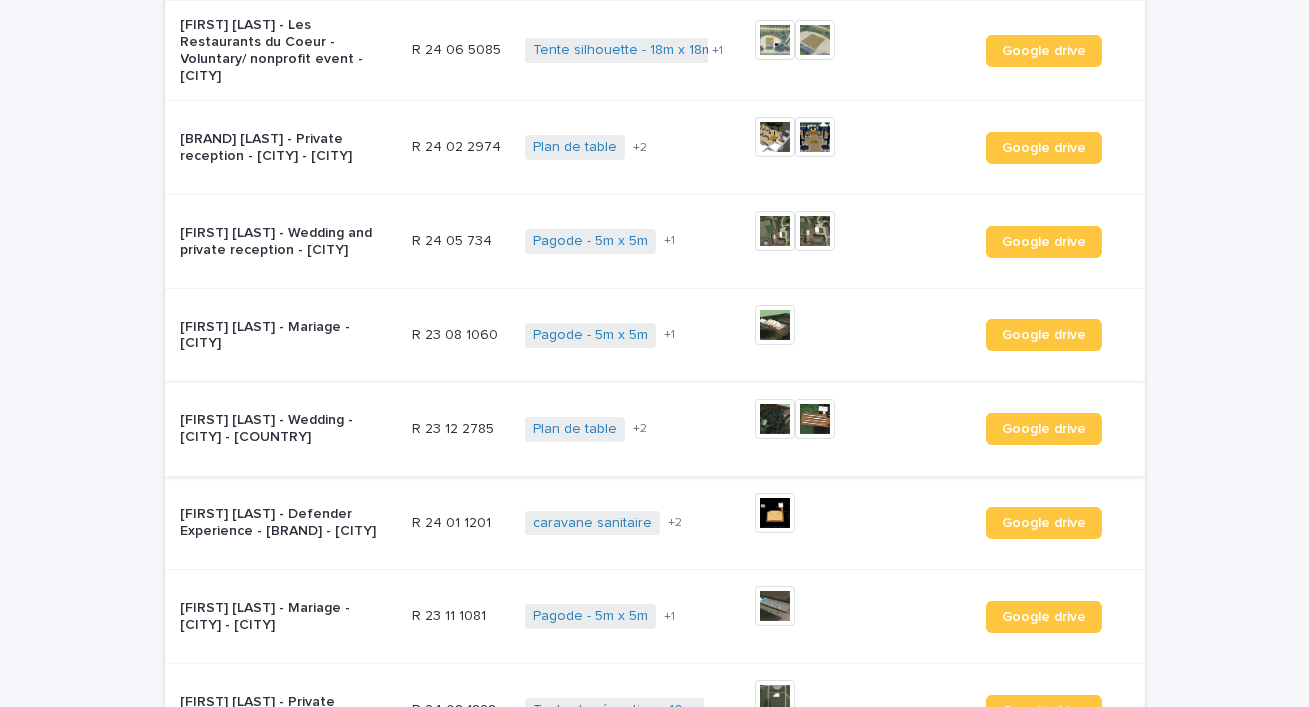 click at bounding box center [775, 419] 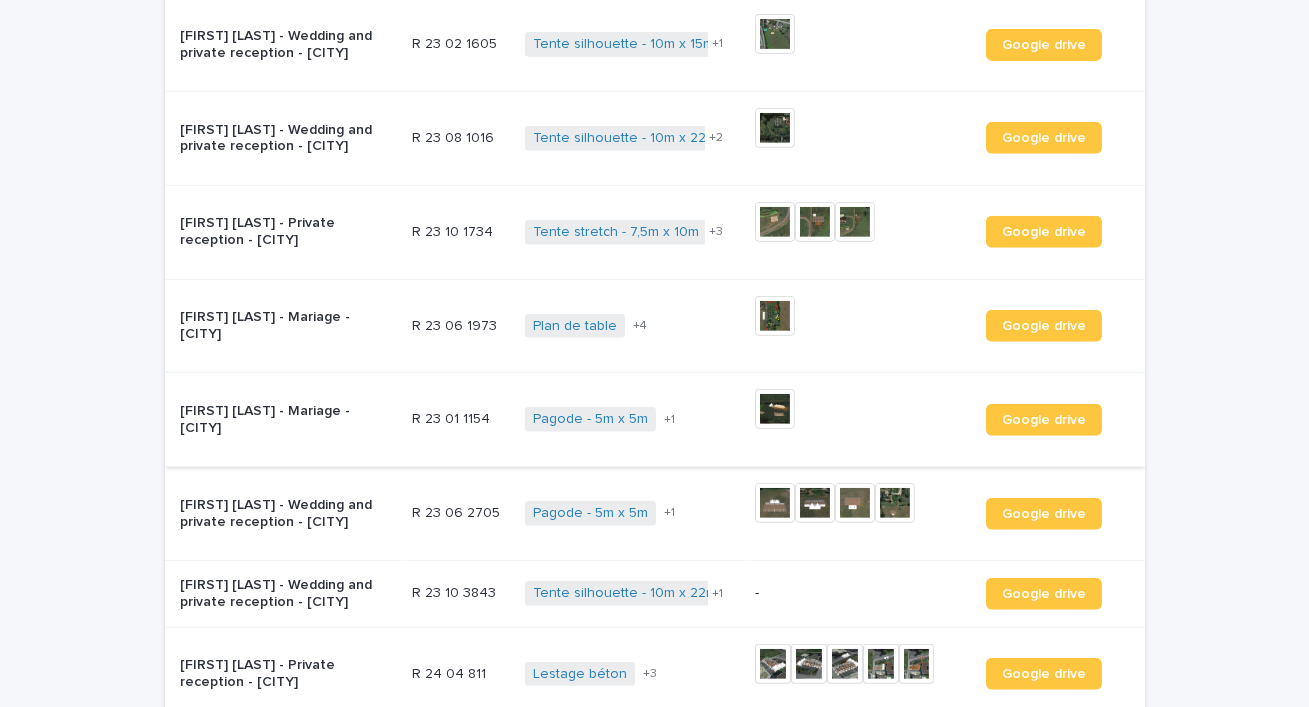 scroll, scrollTop: 1740, scrollLeft: 0, axis: vertical 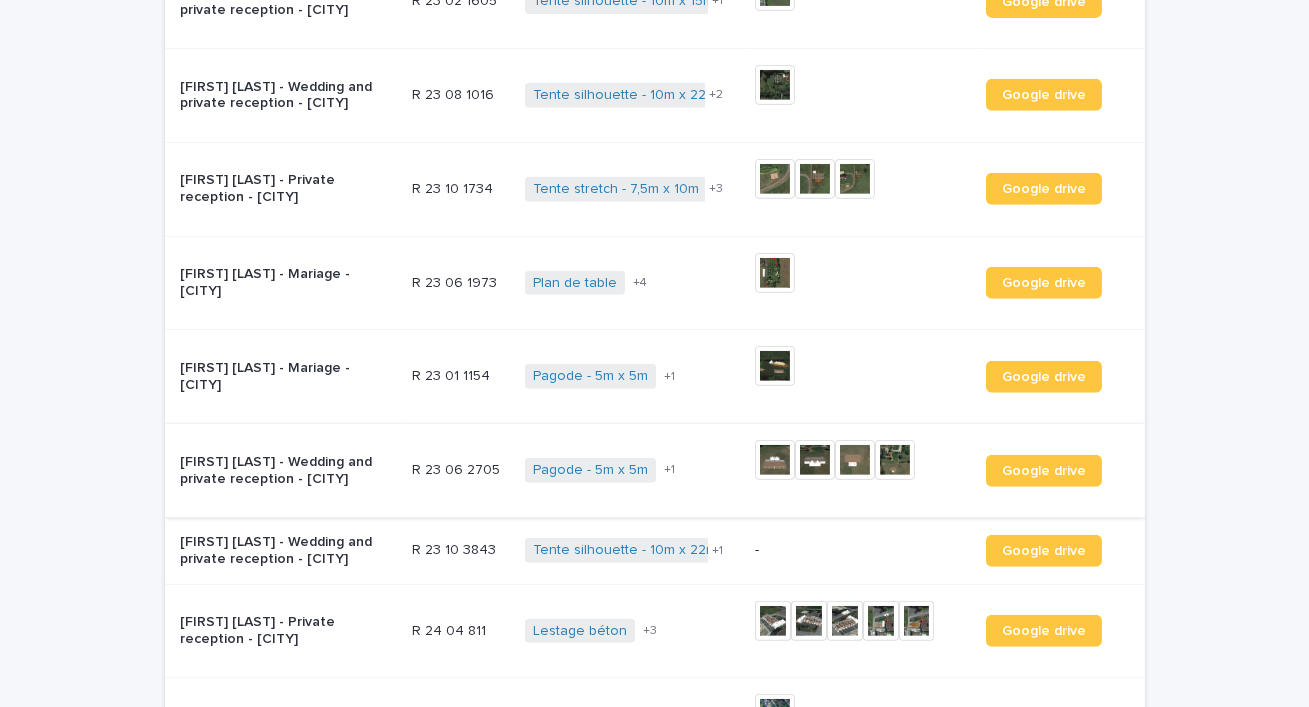 click at bounding box center (775, 460) 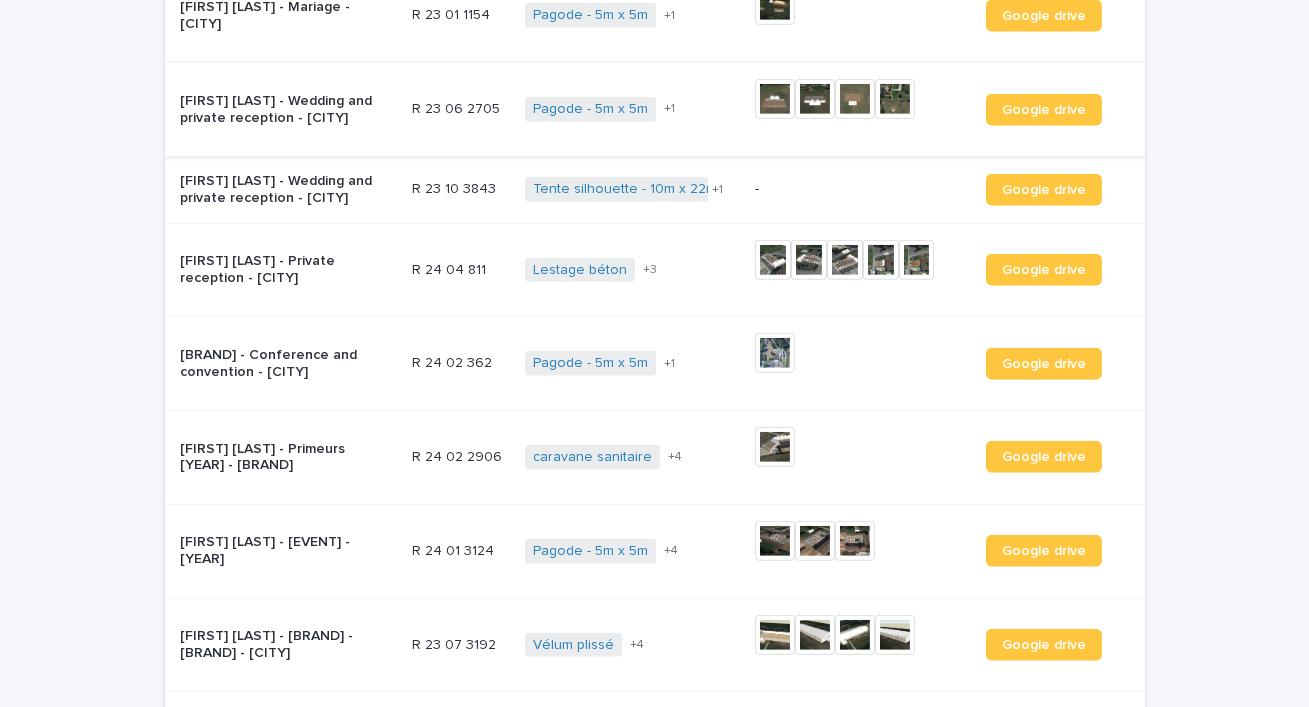 scroll, scrollTop: 2102, scrollLeft: 0, axis: vertical 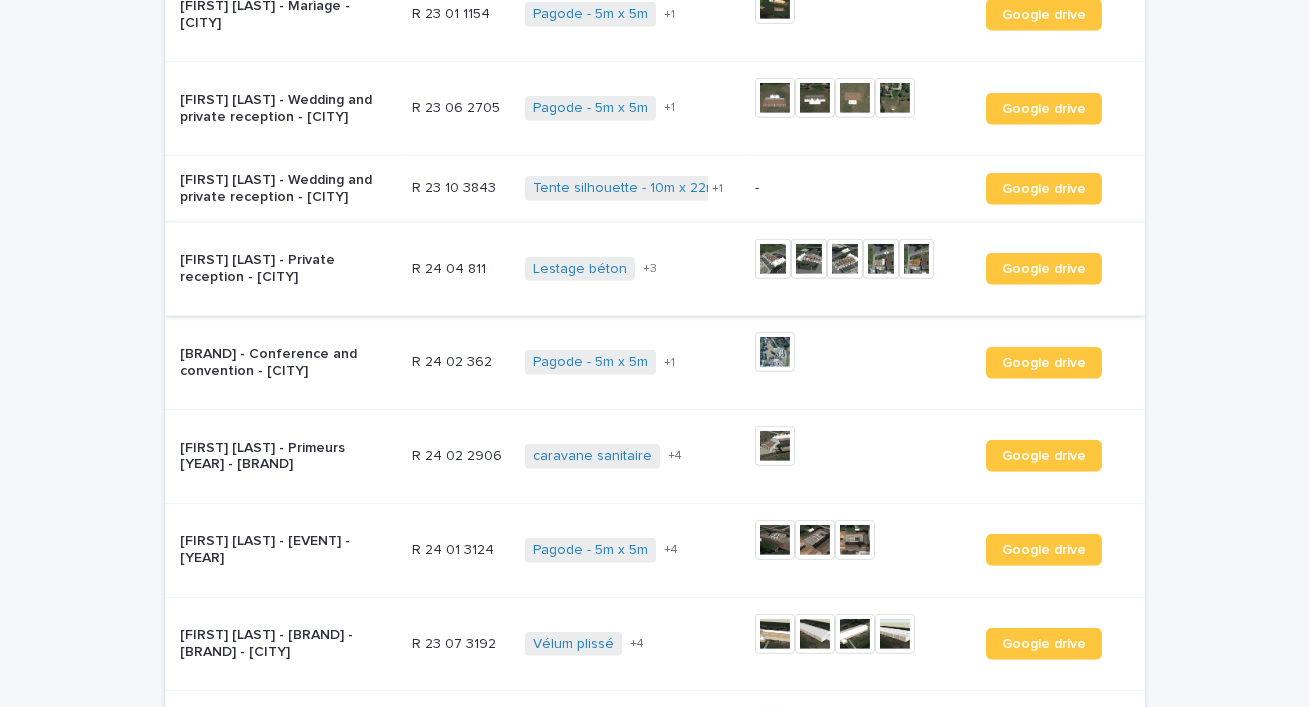 click at bounding box center [773, 259] 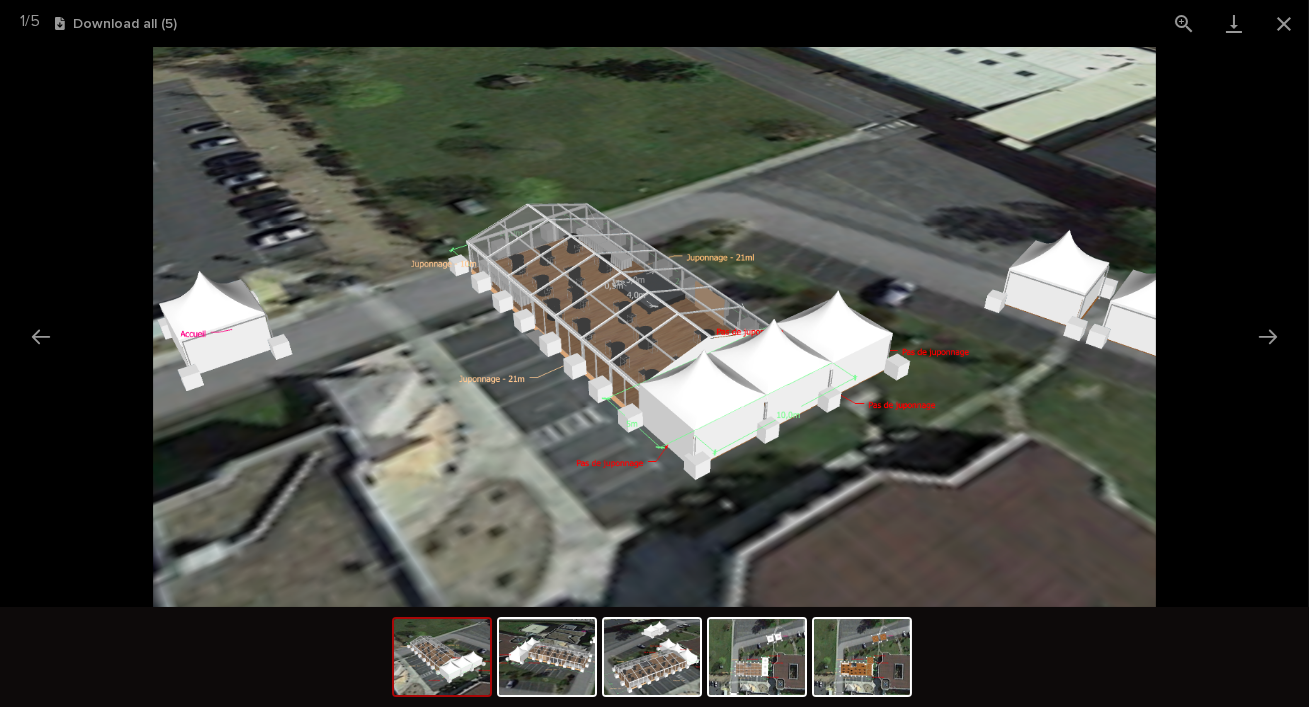 click at bounding box center (654, 327) 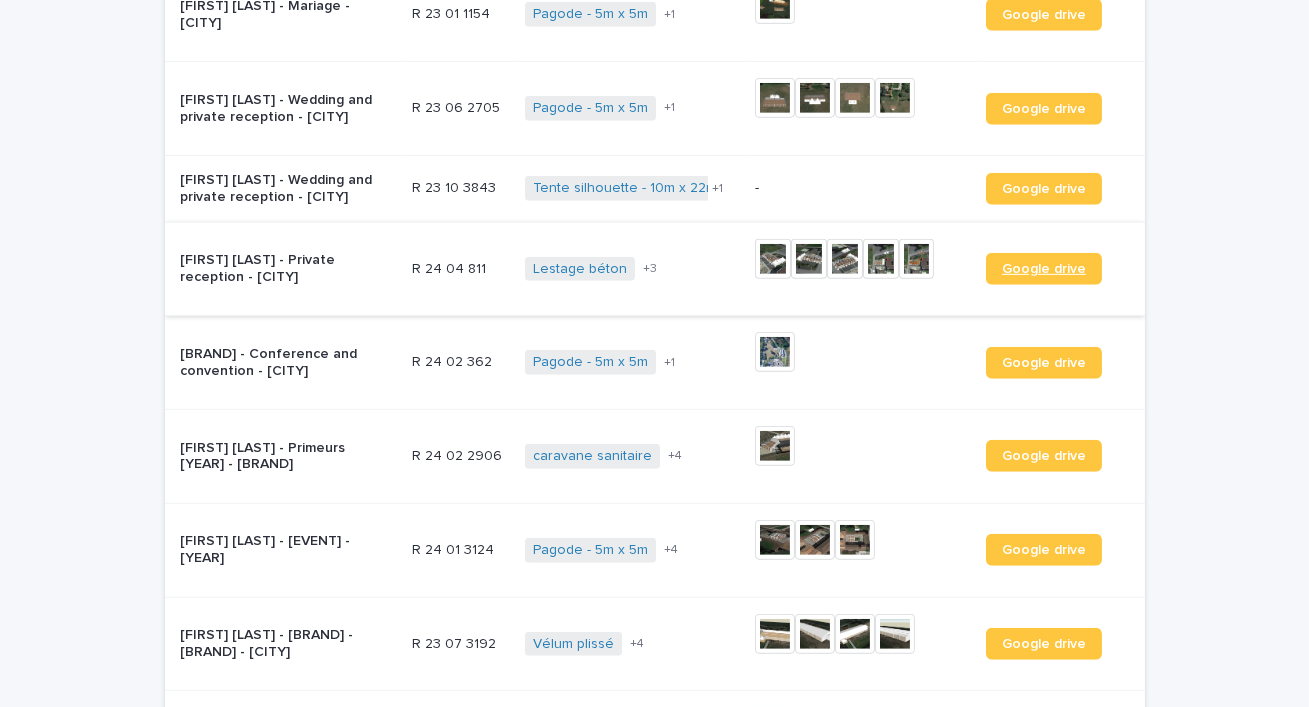 click on "Google drive" at bounding box center (1044, 269) 